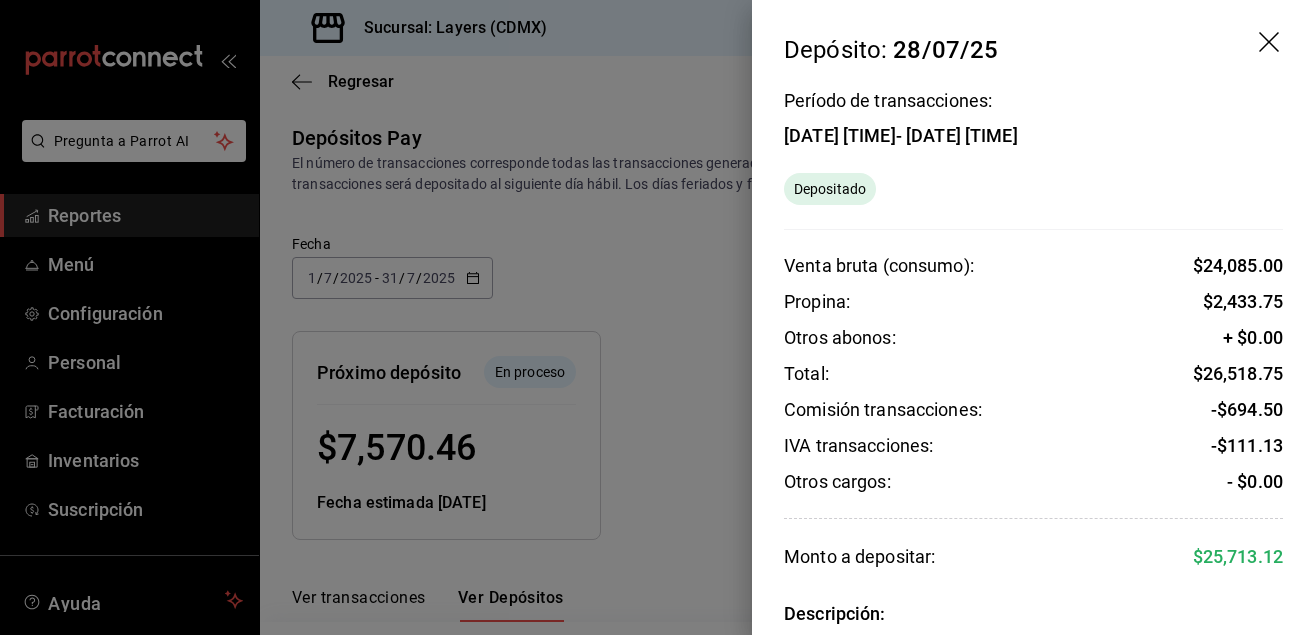 scroll, scrollTop: 0, scrollLeft: 0, axis: both 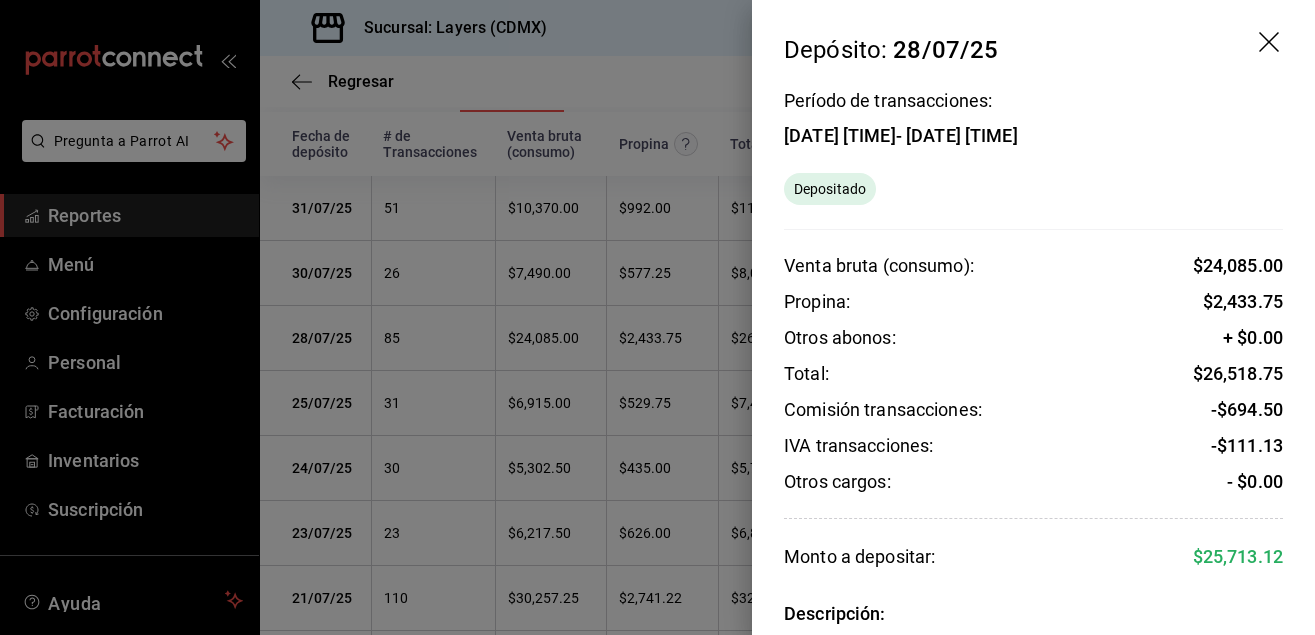 click 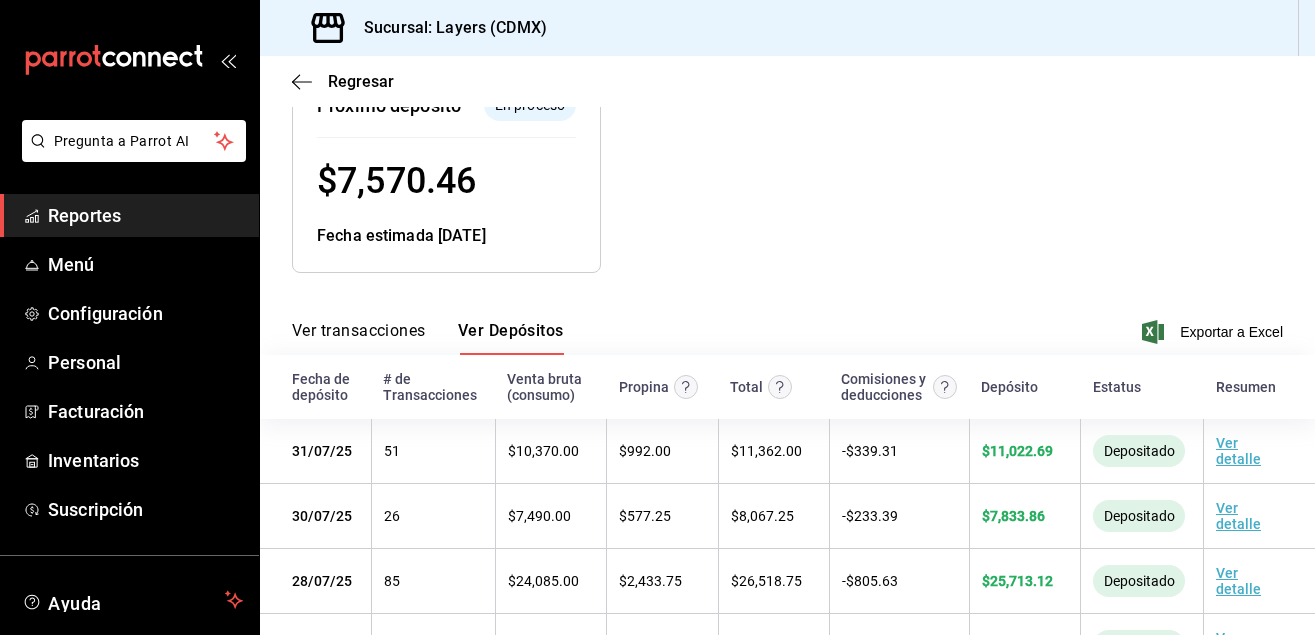 scroll, scrollTop: 272, scrollLeft: 0, axis: vertical 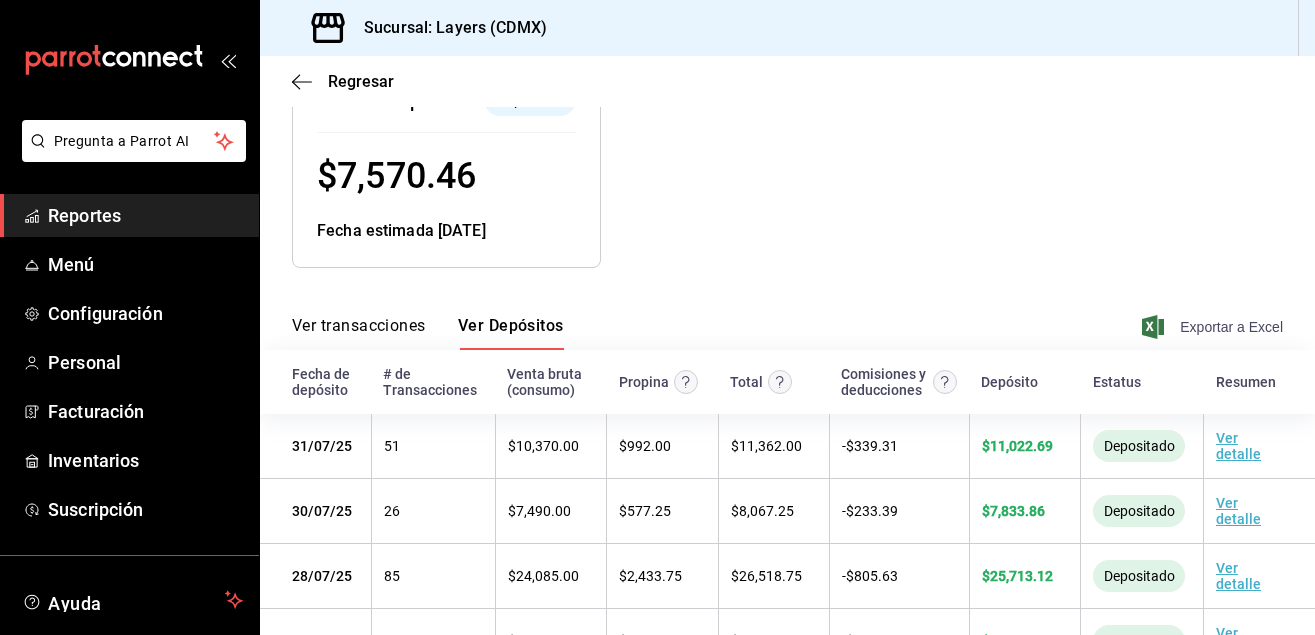 click on "Exportar a Excel" at bounding box center (1214, 327) 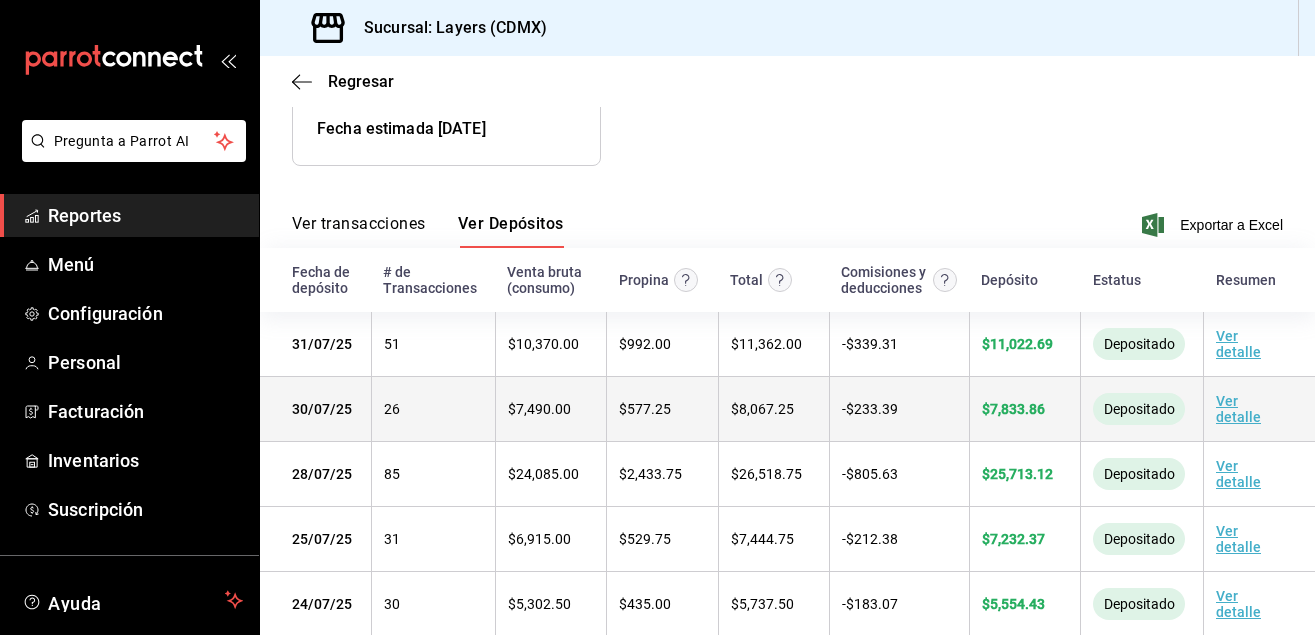 scroll, scrollTop: 476, scrollLeft: 0, axis: vertical 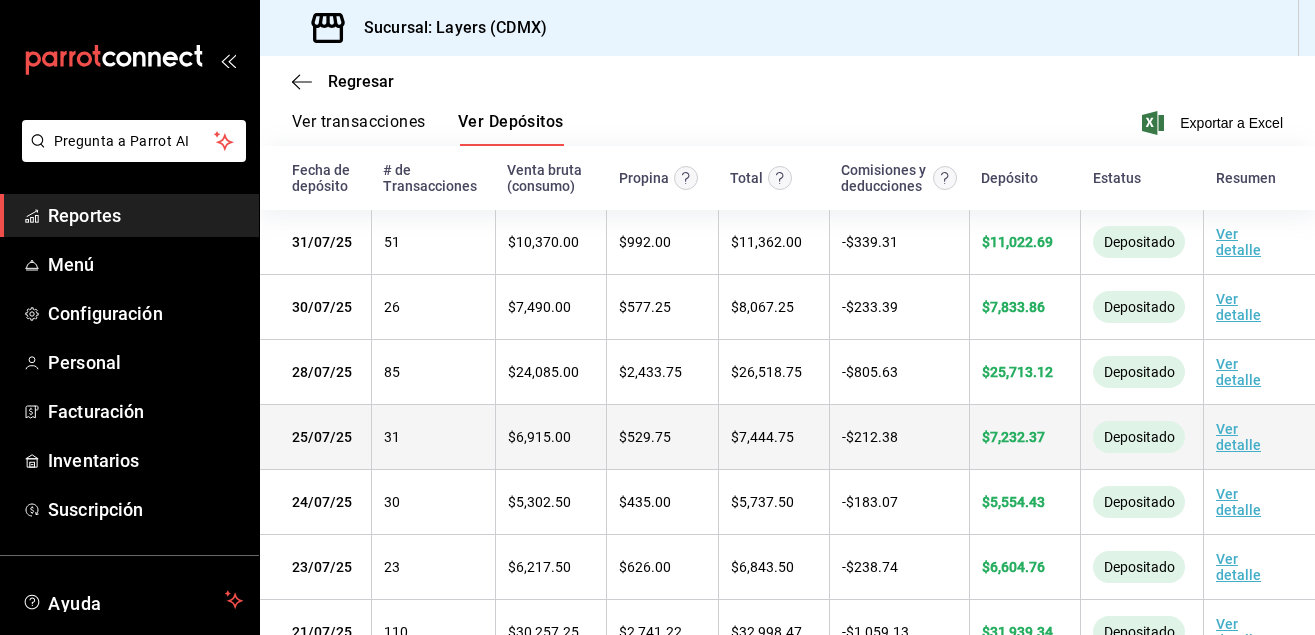 click on "Ver detalle" at bounding box center [1238, 437] 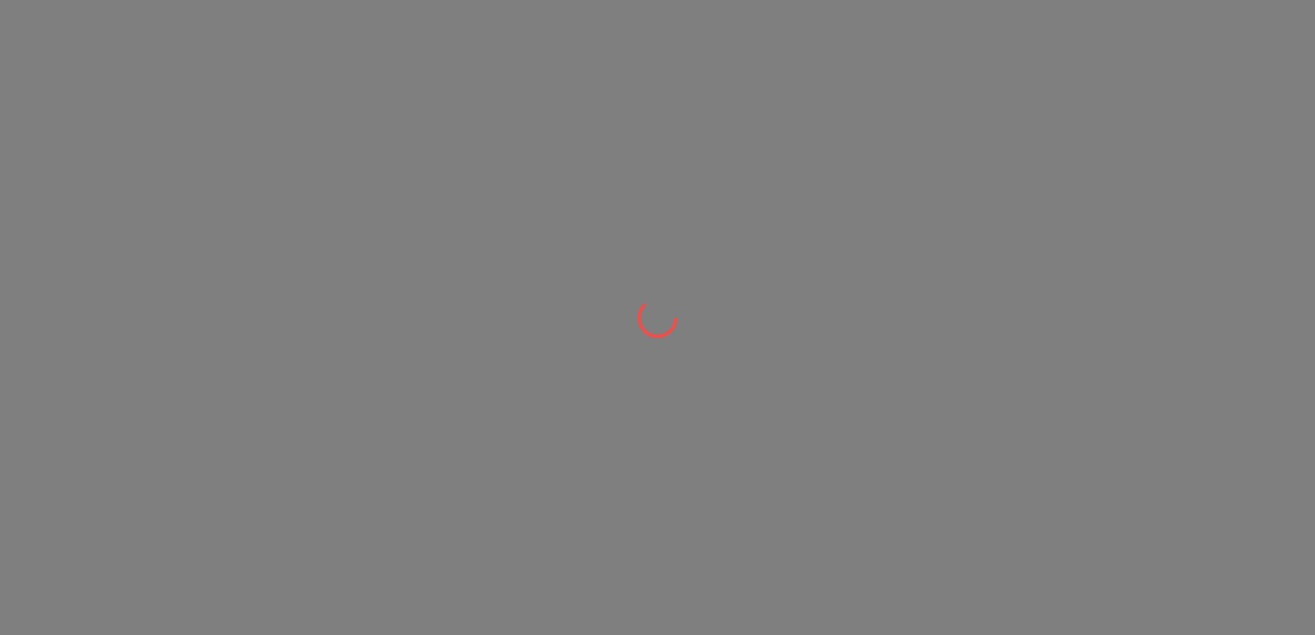 scroll, scrollTop: 0, scrollLeft: 0, axis: both 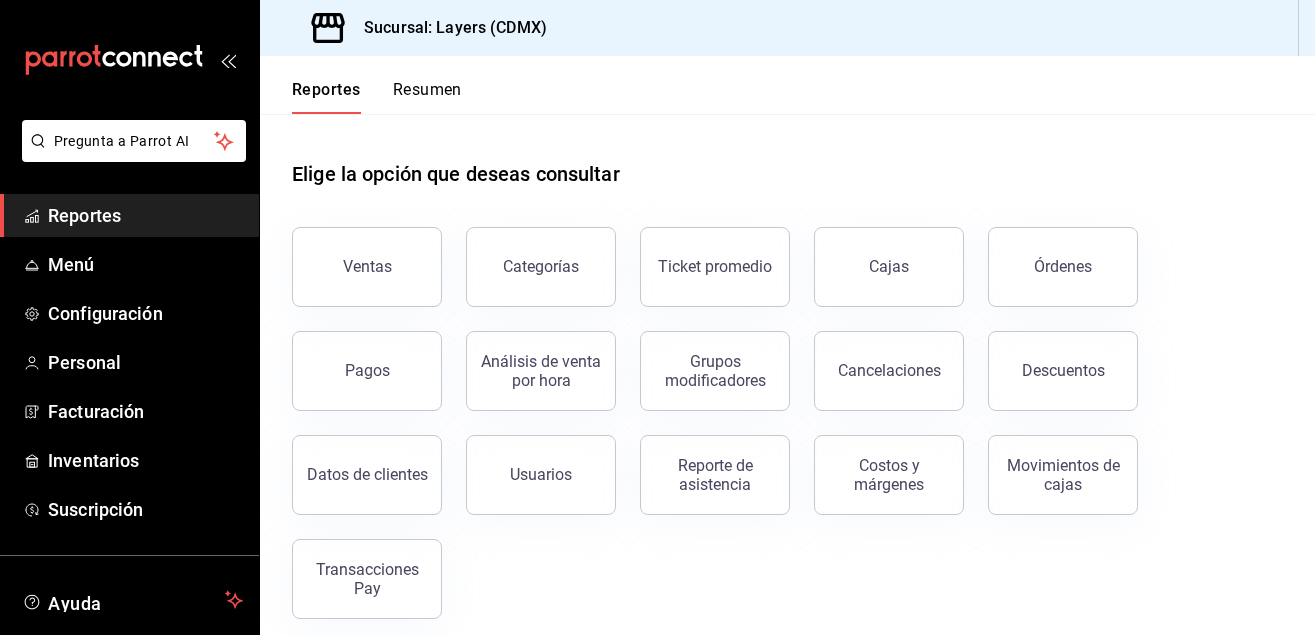 click on "Reportes" at bounding box center [145, 215] 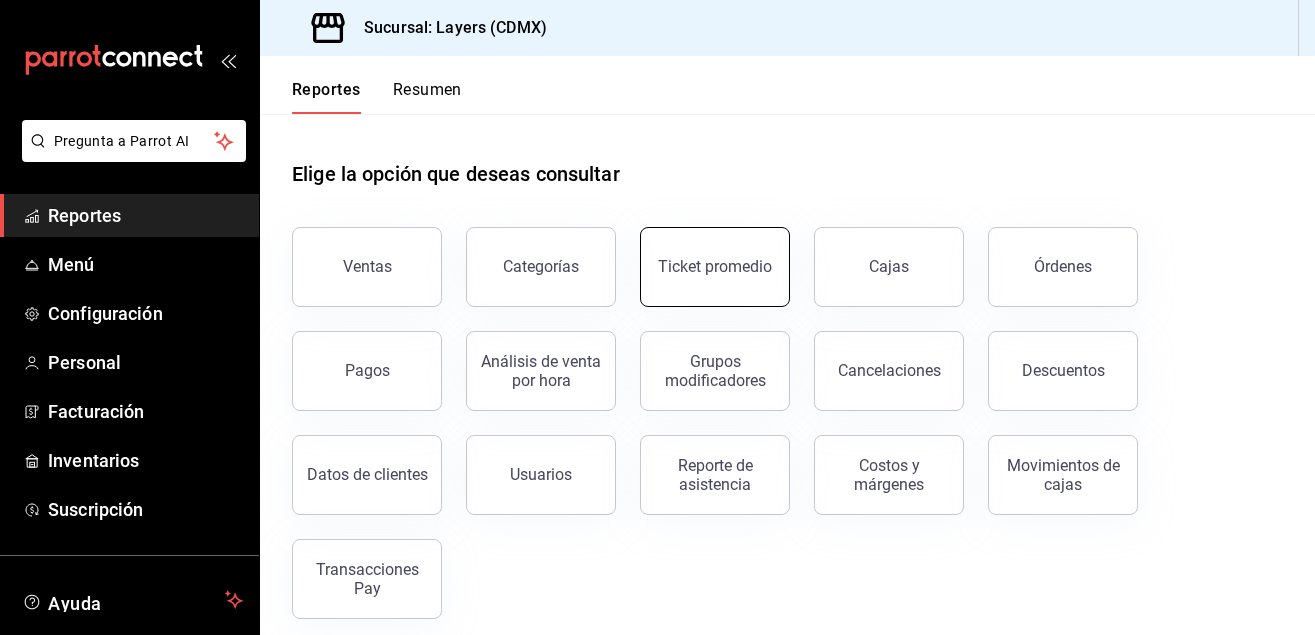 scroll, scrollTop: 16, scrollLeft: 0, axis: vertical 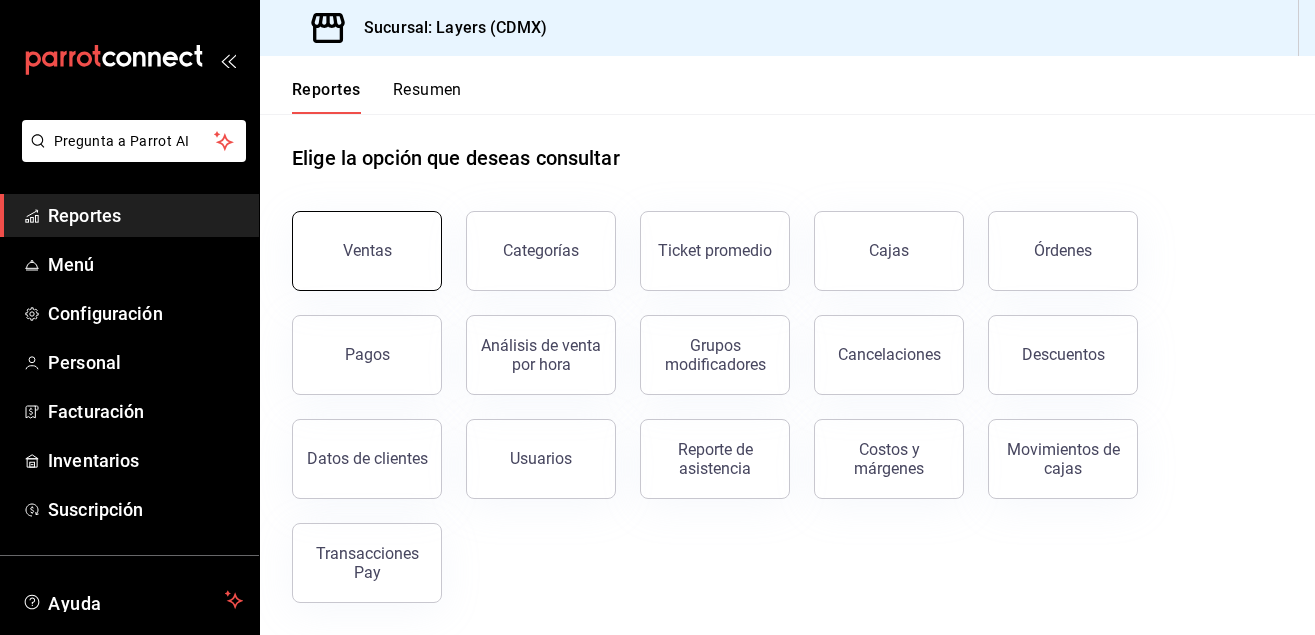 click on "Ventas" at bounding box center [367, 251] 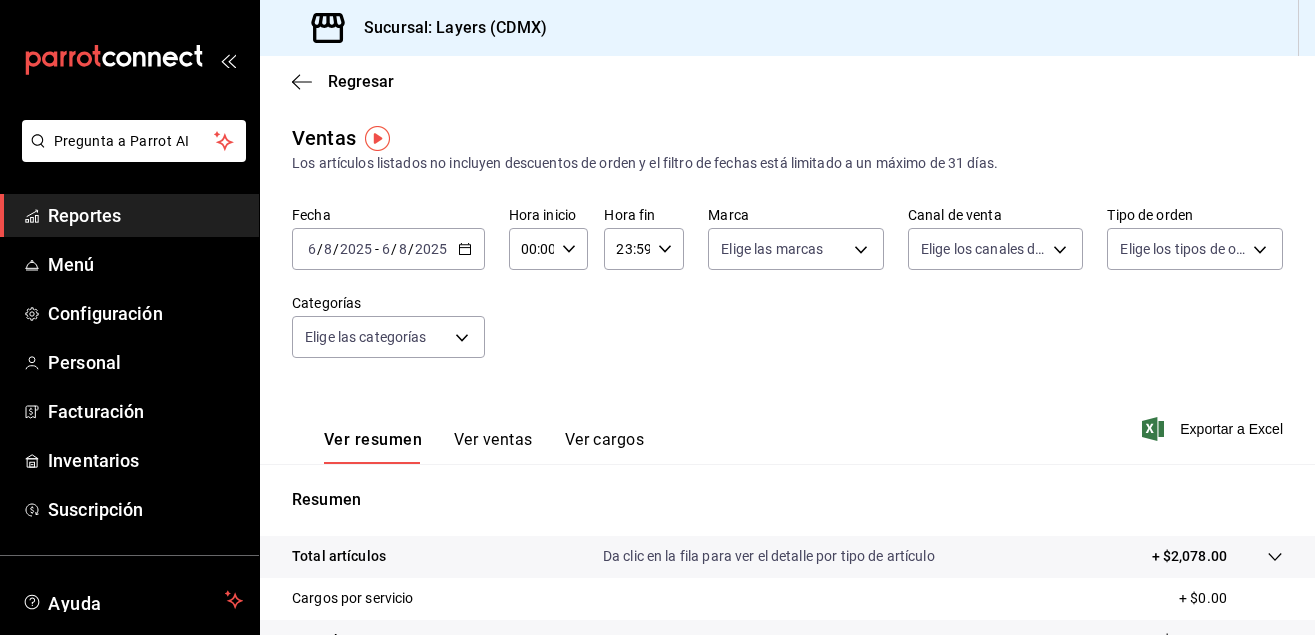 click on "2025-08-06 6 / 8 / 2025 - 2025-08-06 6 / 8 / 2025" at bounding box center (388, 249) 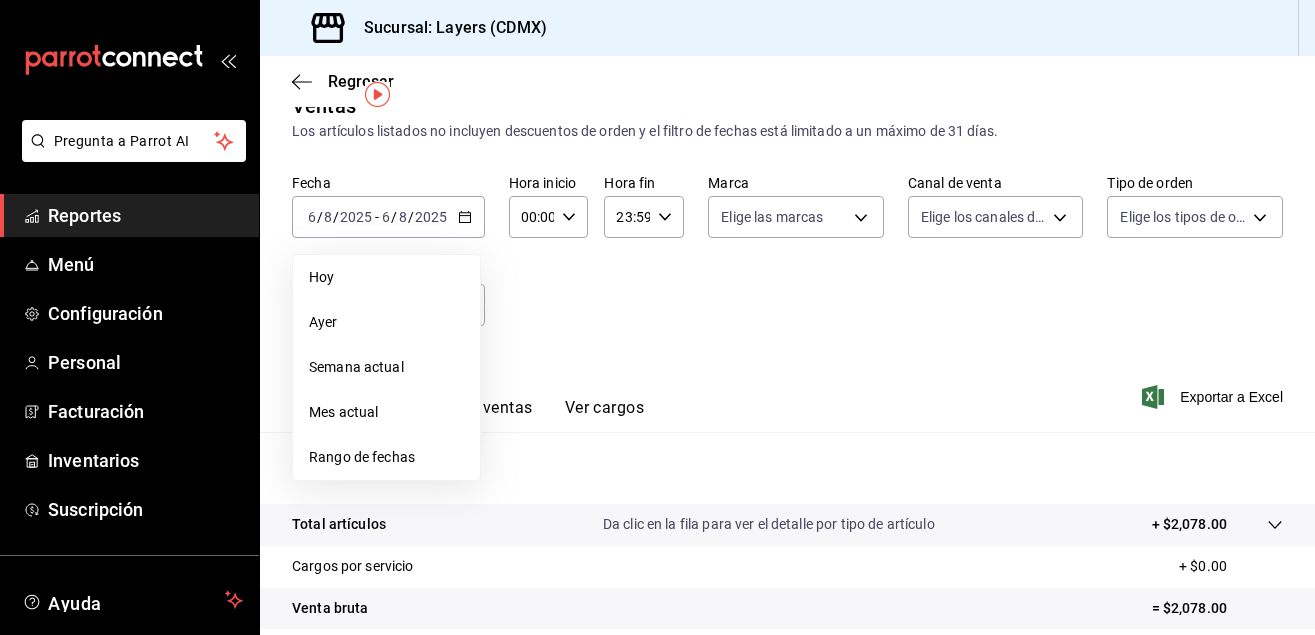 scroll, scrollTop: 0, scrollLeft: 0, axis: both 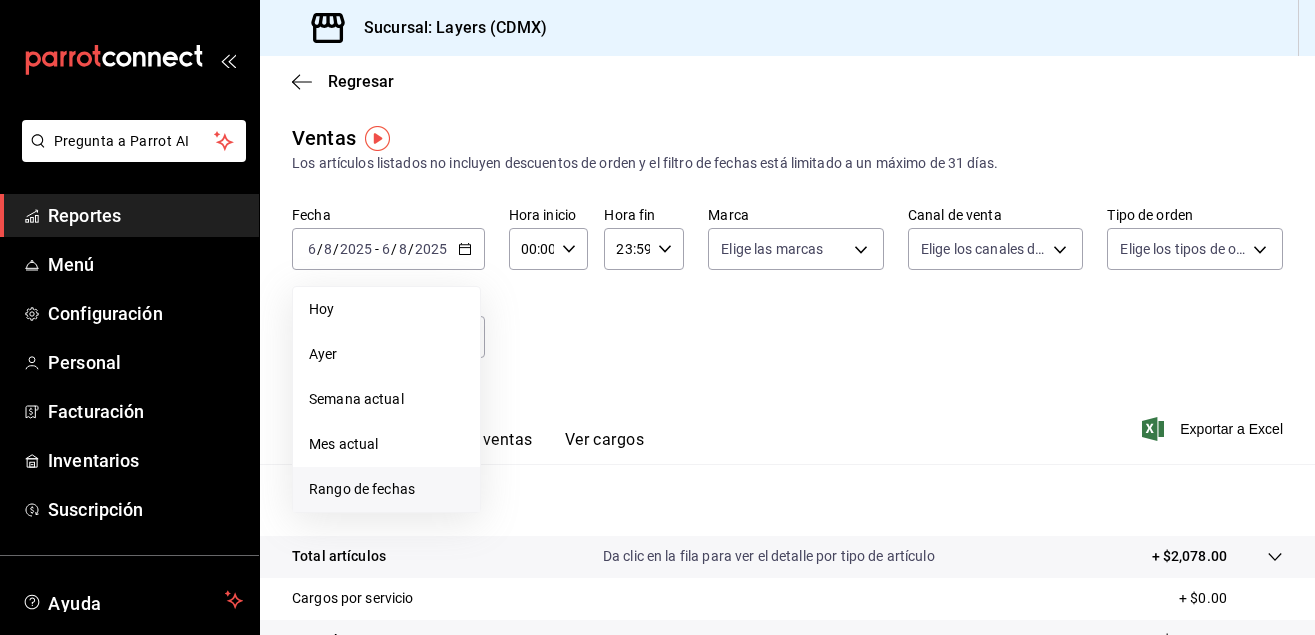 click on "Rango de fechas" at bounding box center [386, 489] 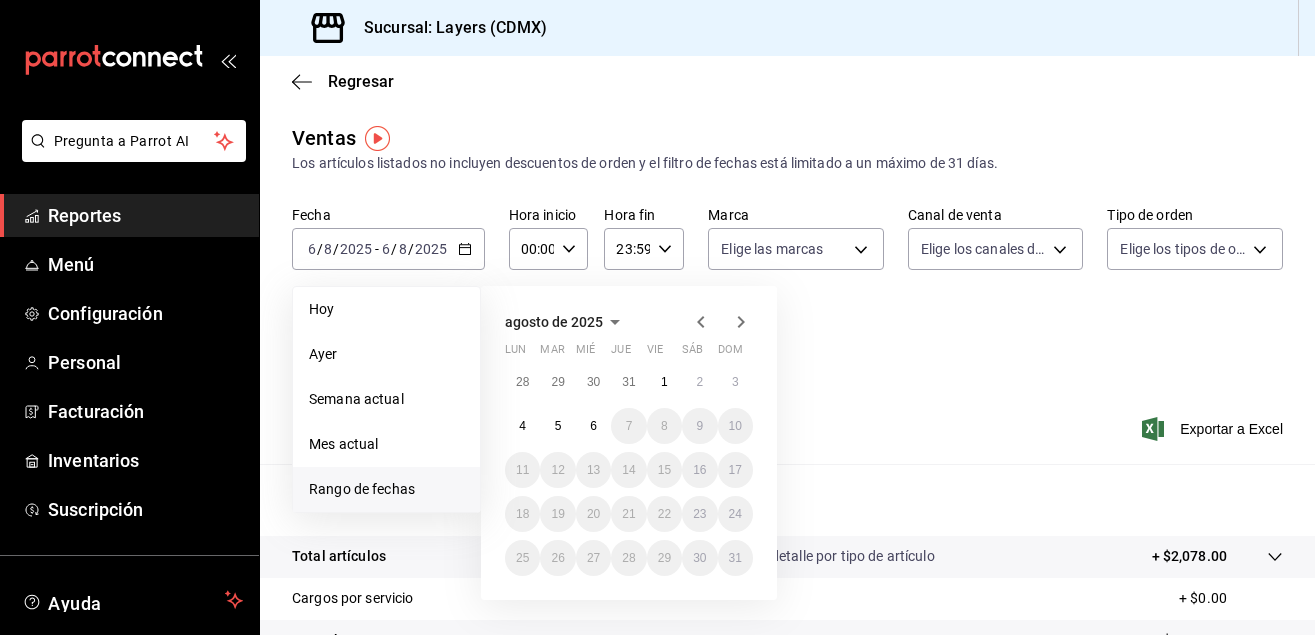 click 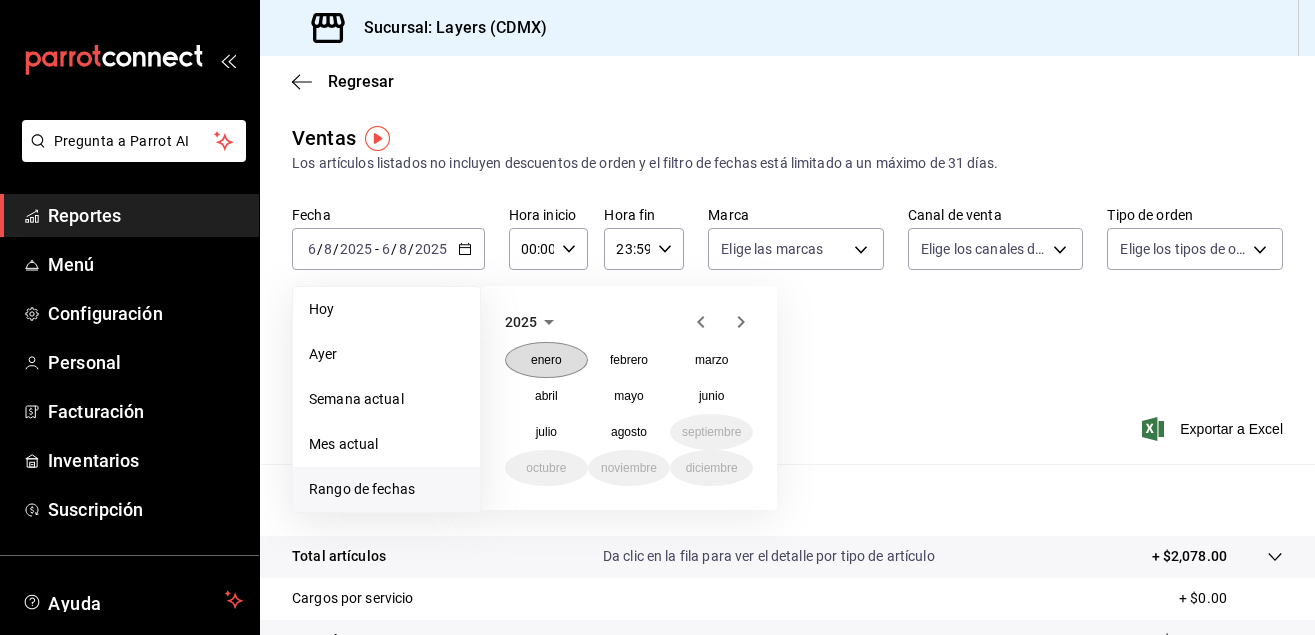click on "enero" at bounding box center (546, 360) 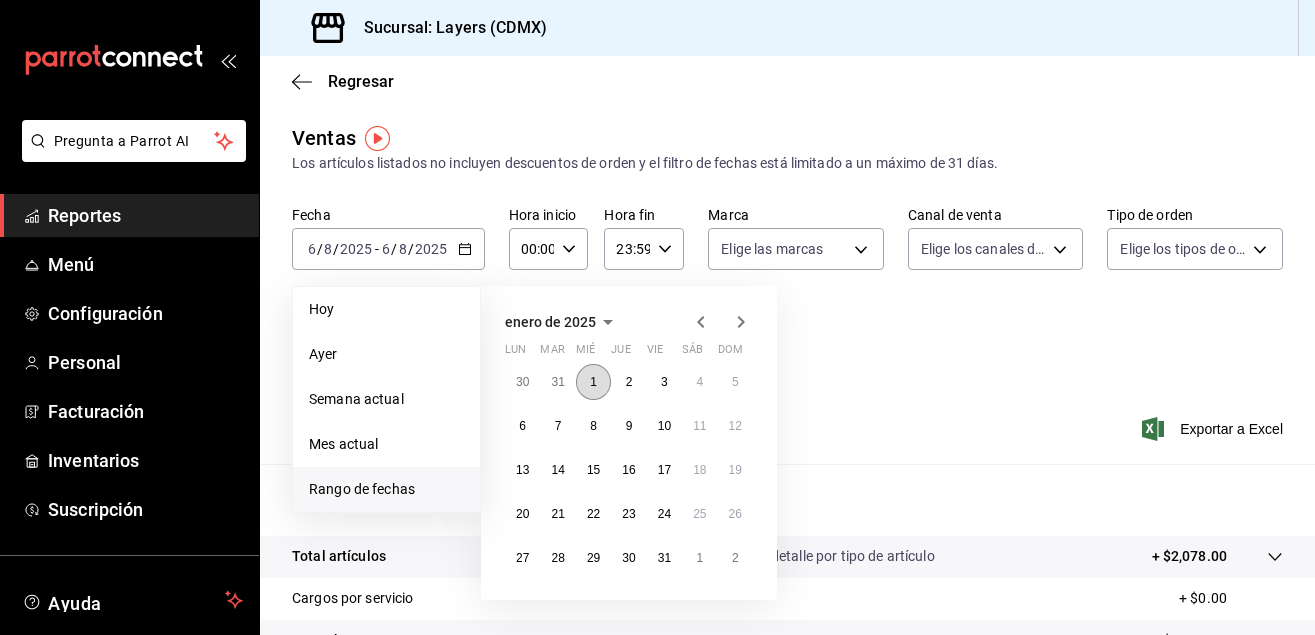 click on "1" at bounding box center [593, 382] 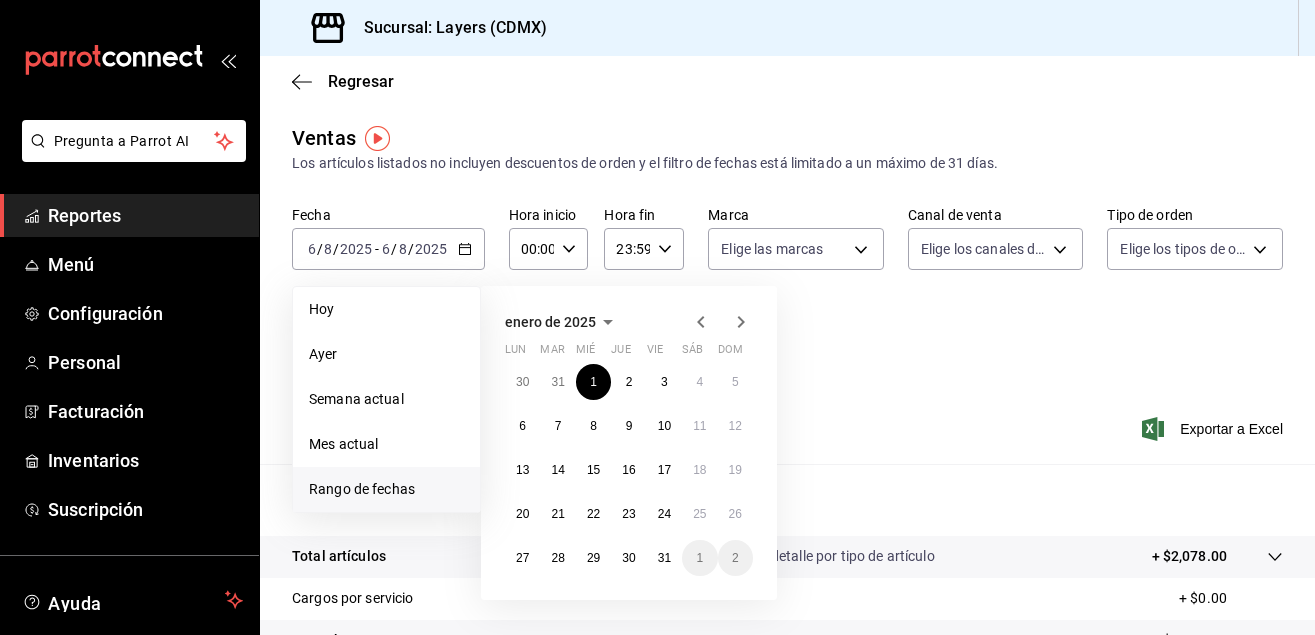 click 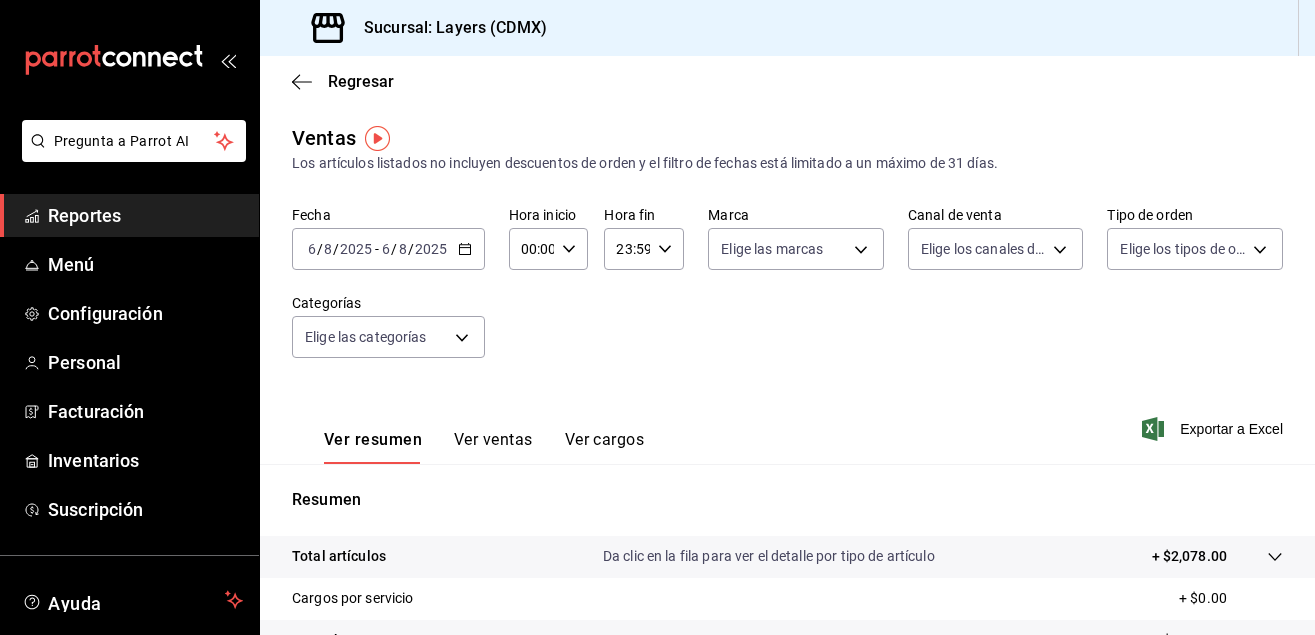 click 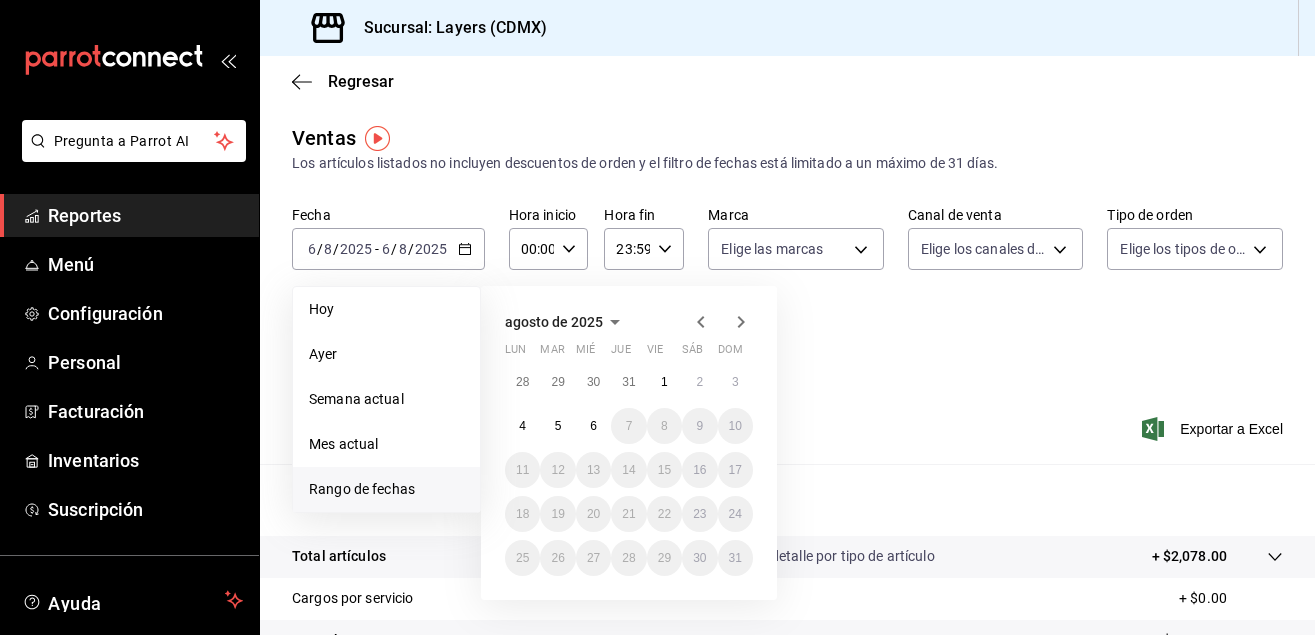 click on "Rango de fechas" at bounding box center (386, 489) 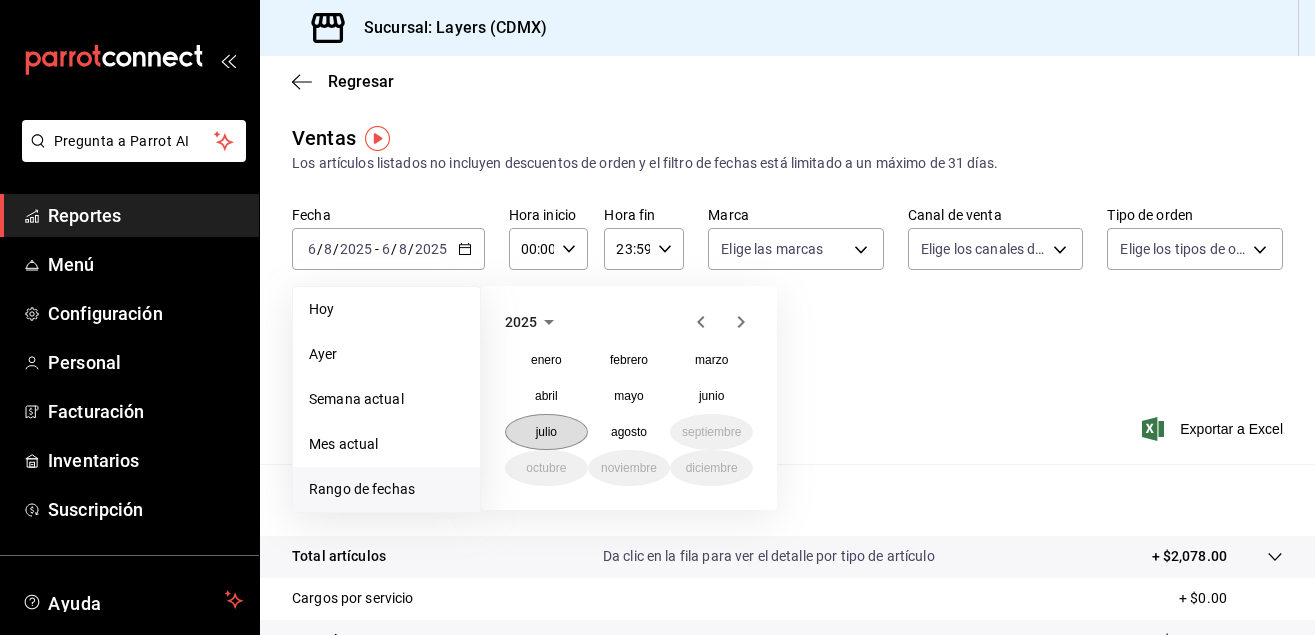 click on "julio" at bounding box center (546, 432) 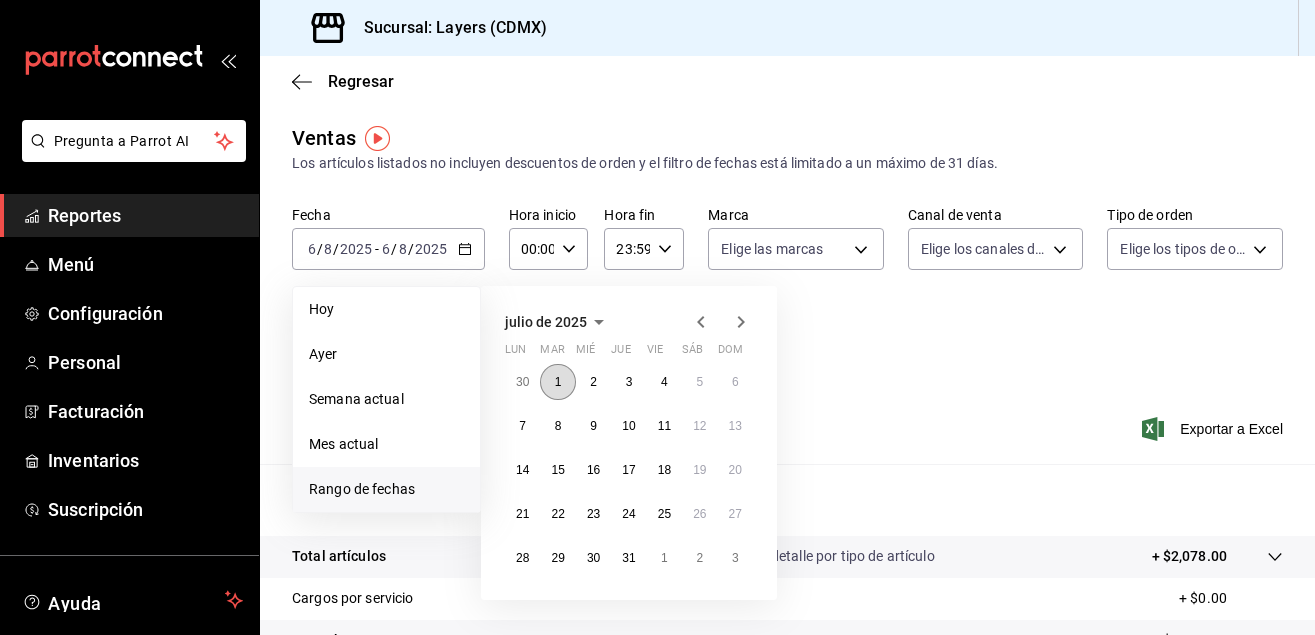 click on "1" at bounding box center (558, 382) 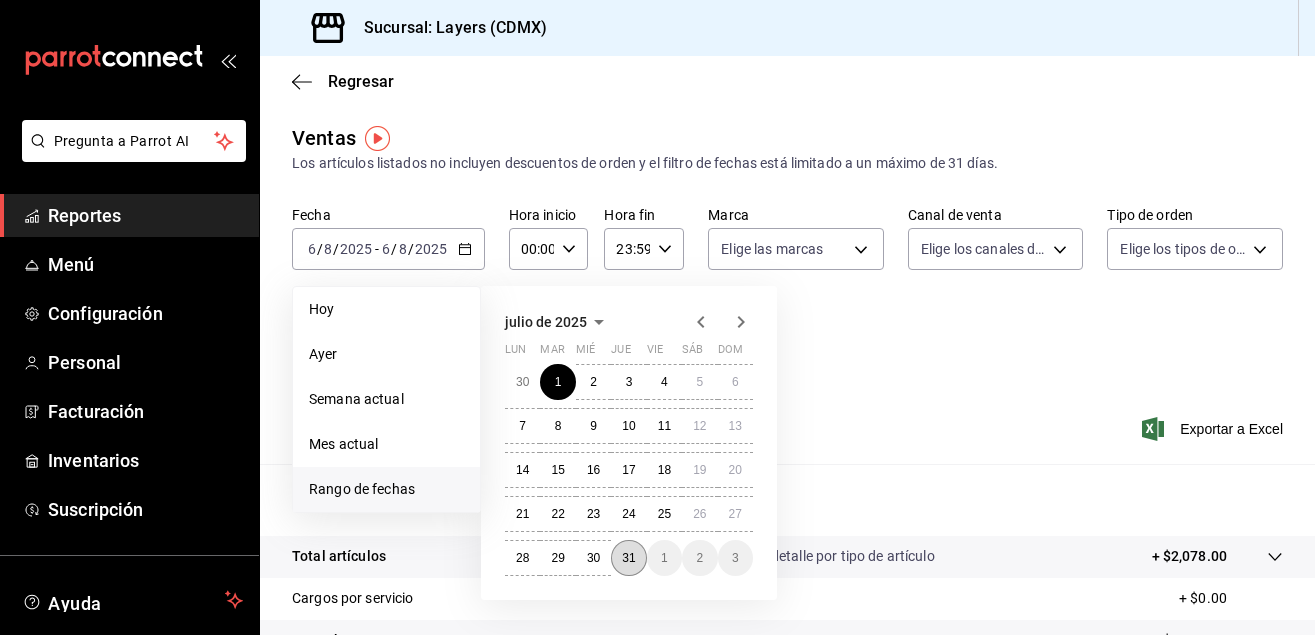 click on "31" at bounding box center [628, 558] 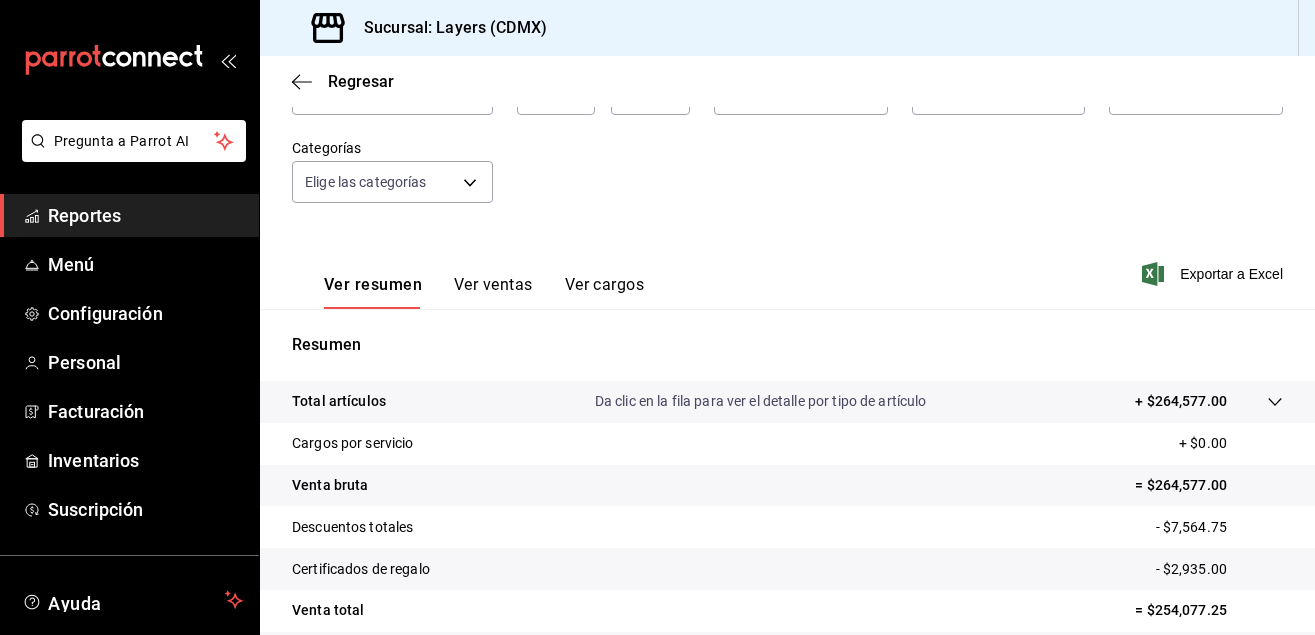 scroll, scrollTop: 0, scrollLeft: 0, axis: both 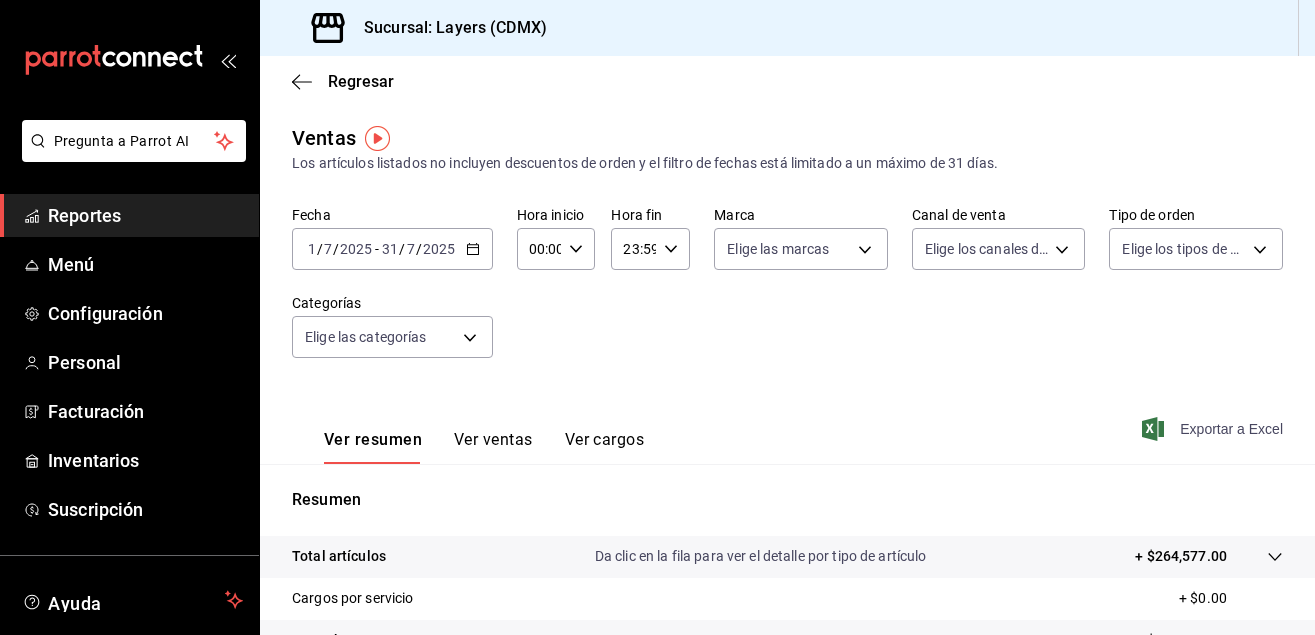 click on "Exportar a Excel" at bounding box center (1214, 429) 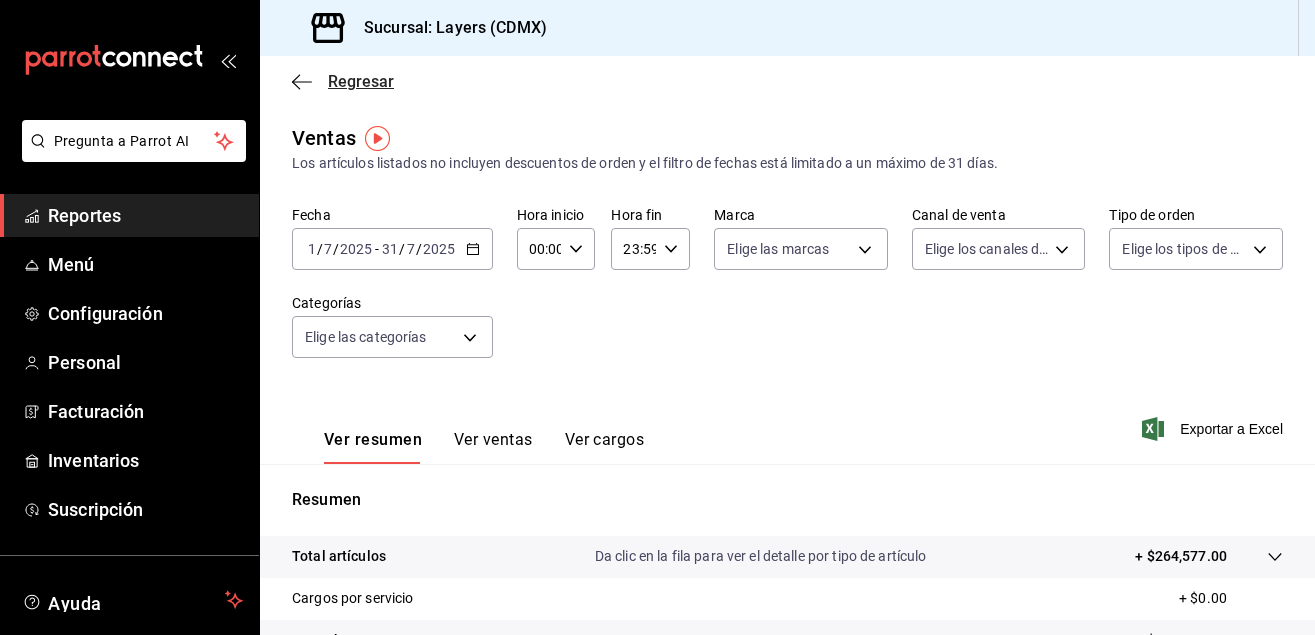 click on "Regresar" at bounding box center [361, 81] 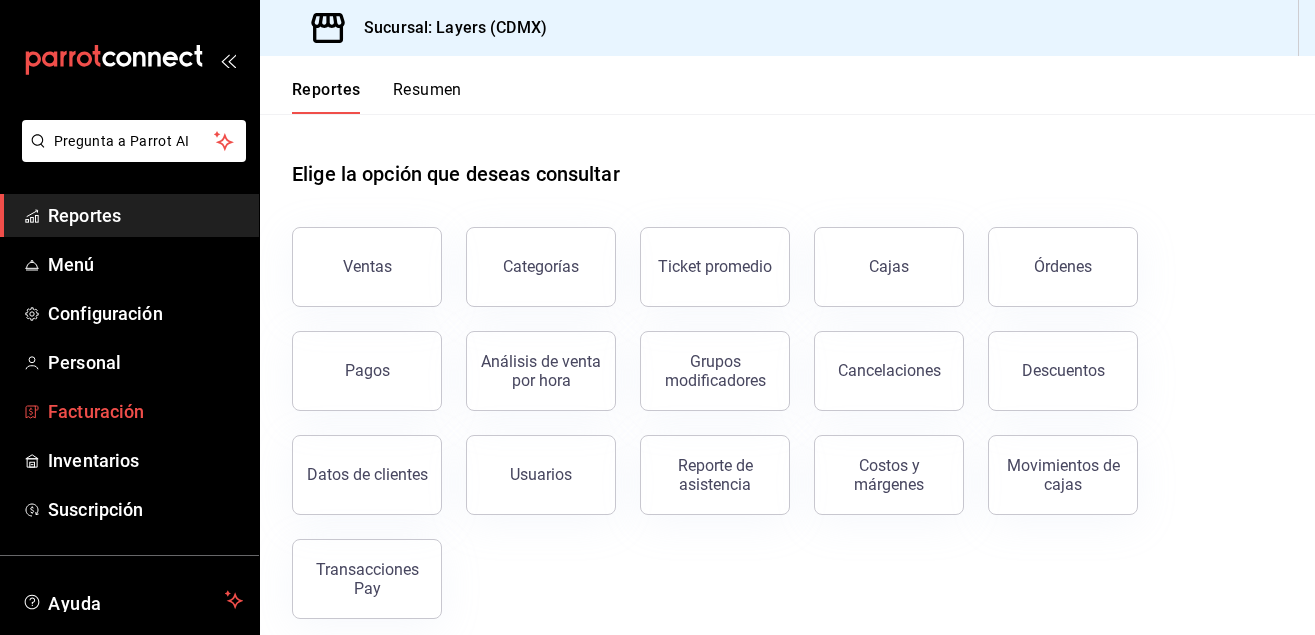 click on "Facturación" at bounding box center (145, 411) 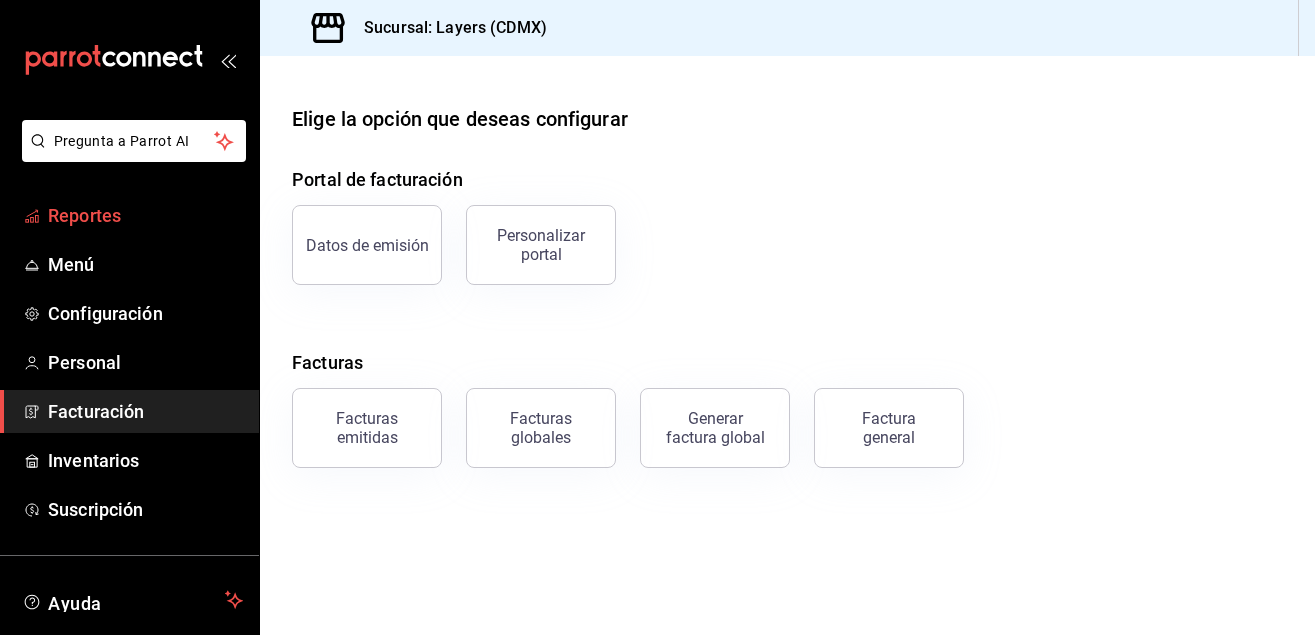 click on "Reportes" at bounding box center (145, 215) 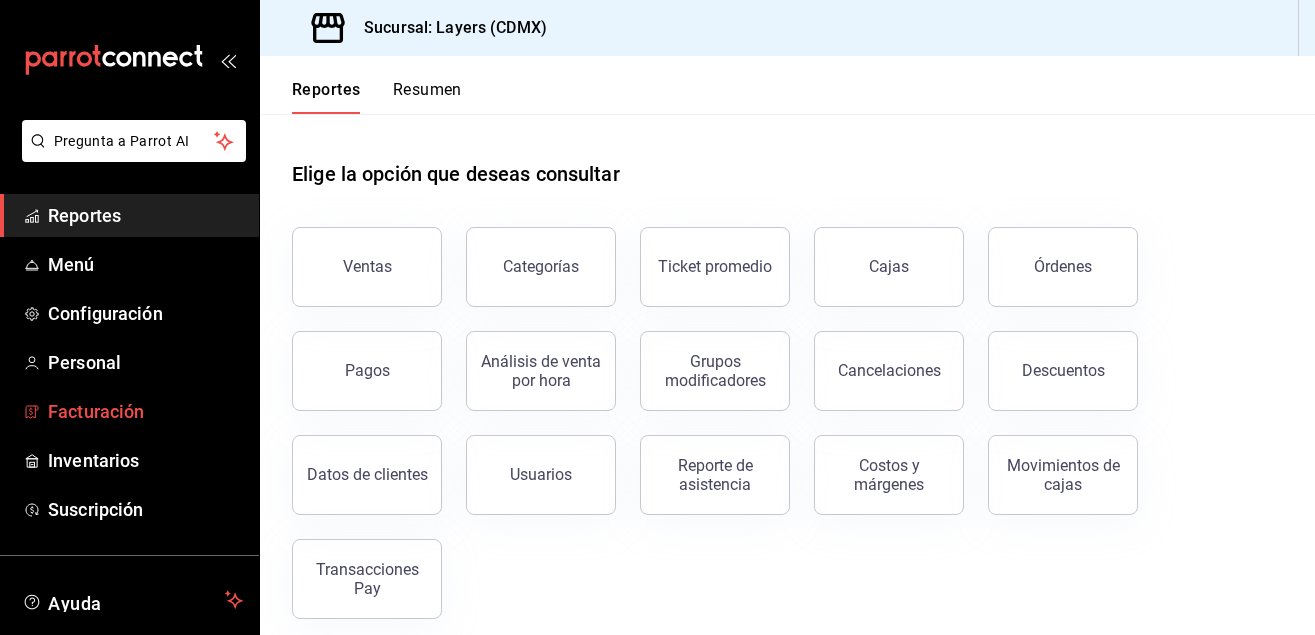 click on "Facturación" at bounding box center [145, 411] 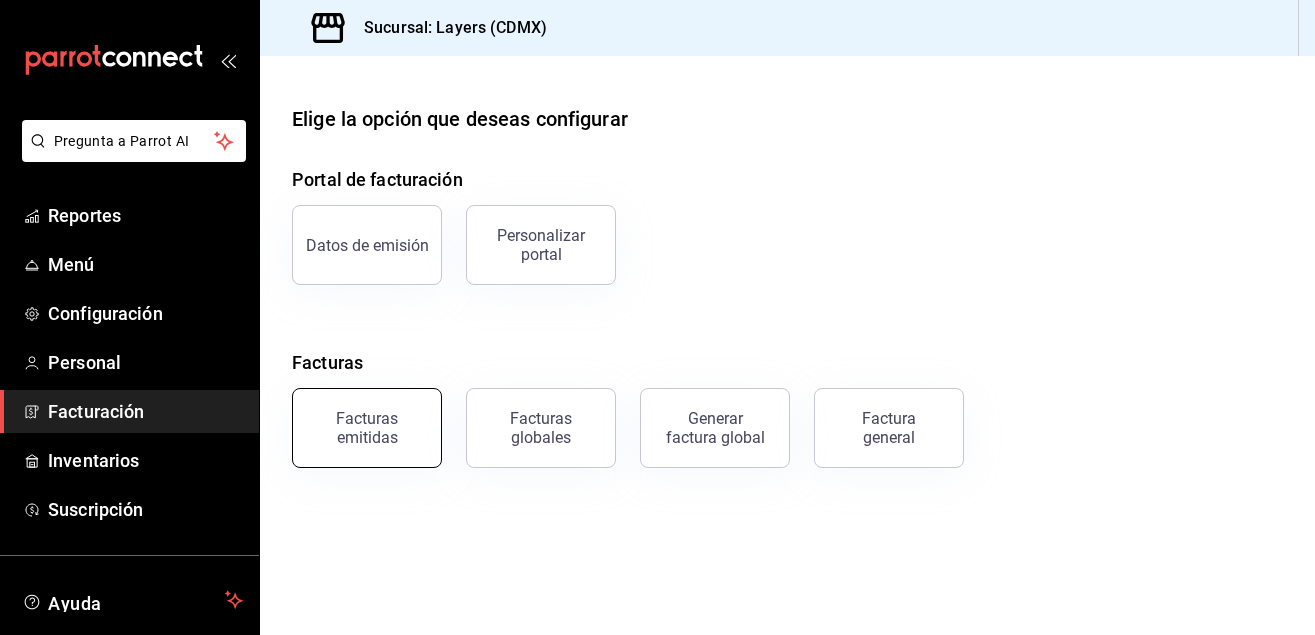 click on "Facturas emitidas" at bounding box center [367, 428] 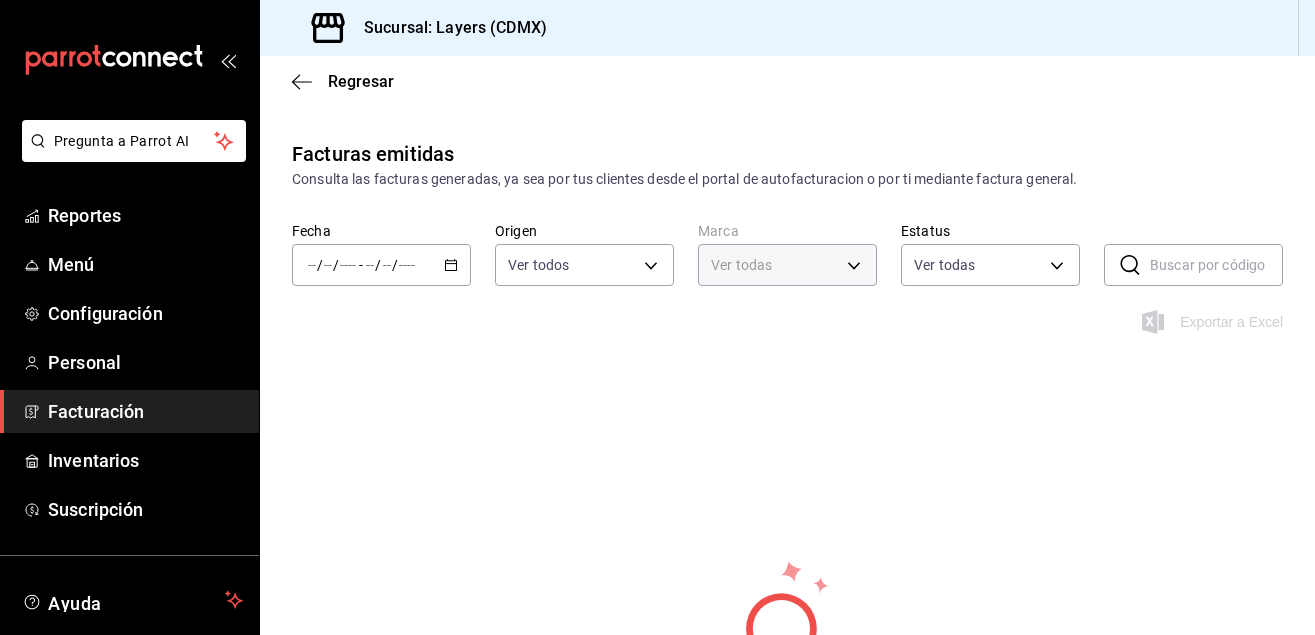 type on "065672fb-6e9c-4075-867b-65006898f668" 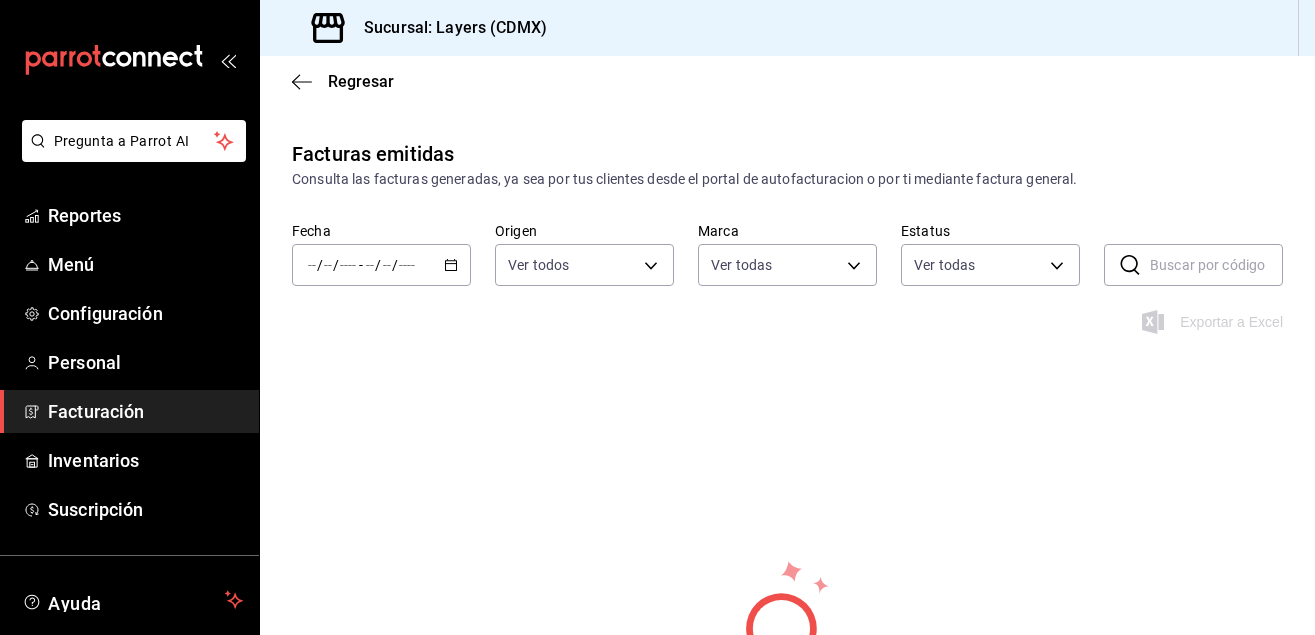 scroll, scrollTop: 102, scrollLeft: 0, axis: vertical 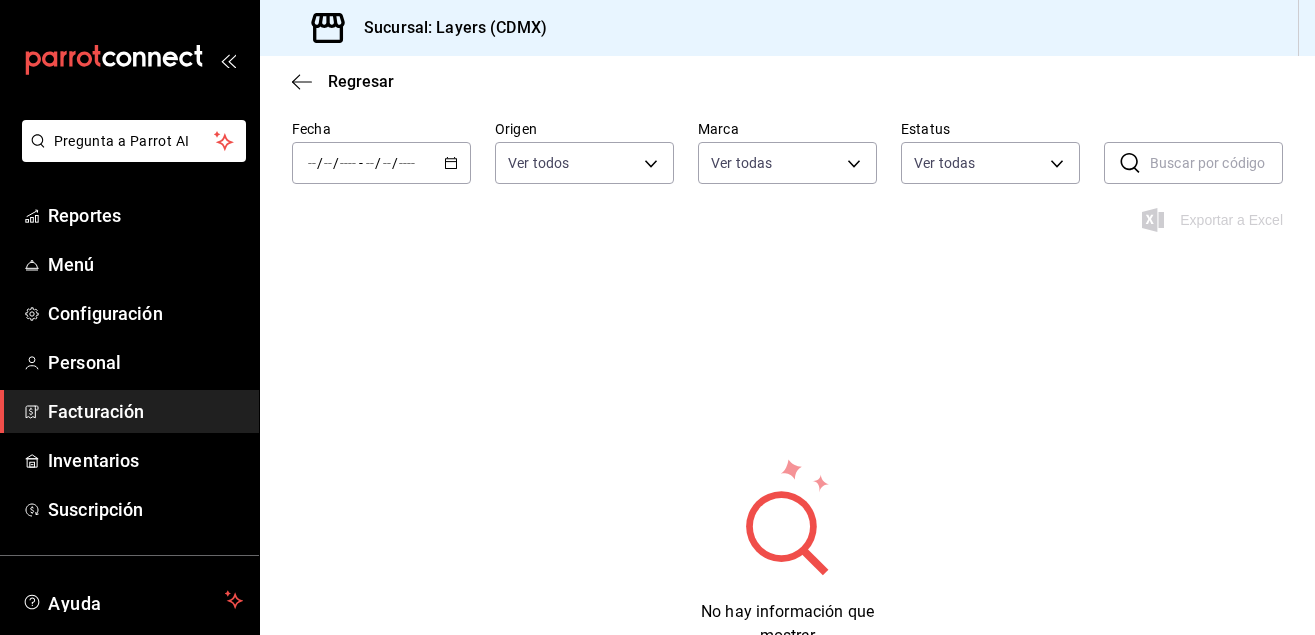 click on "/ / - / /" at bounding box center [381, 163] 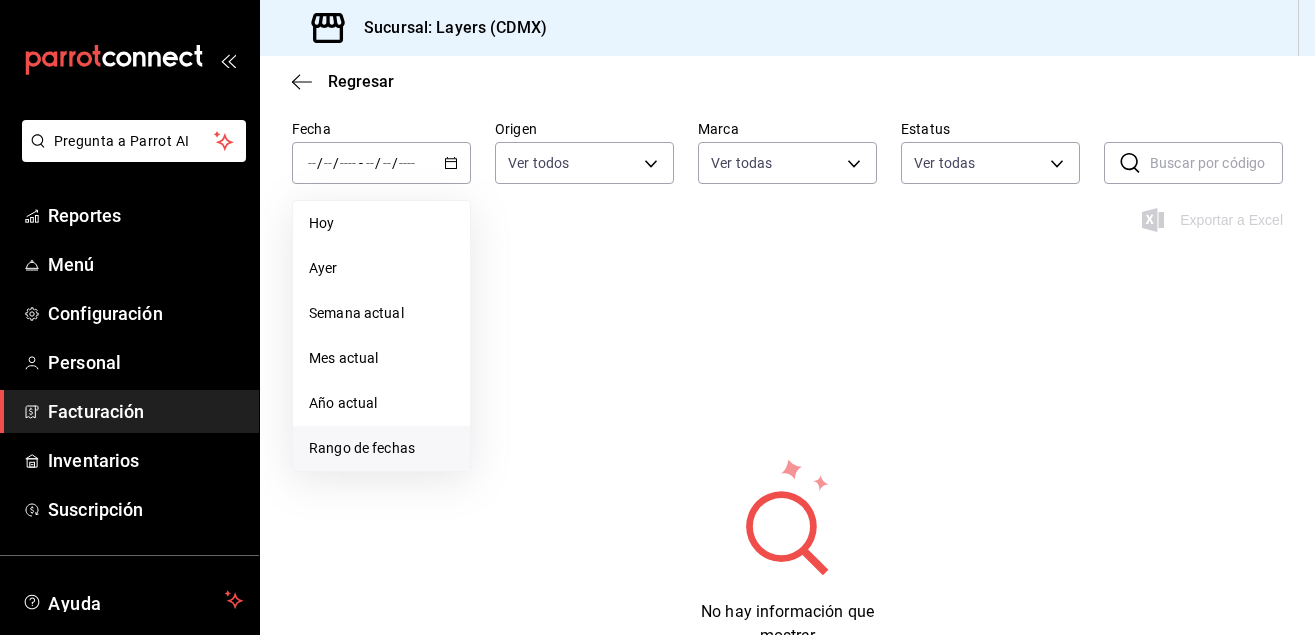 click on "Rango de fechas" at bounding box center [381, 448] 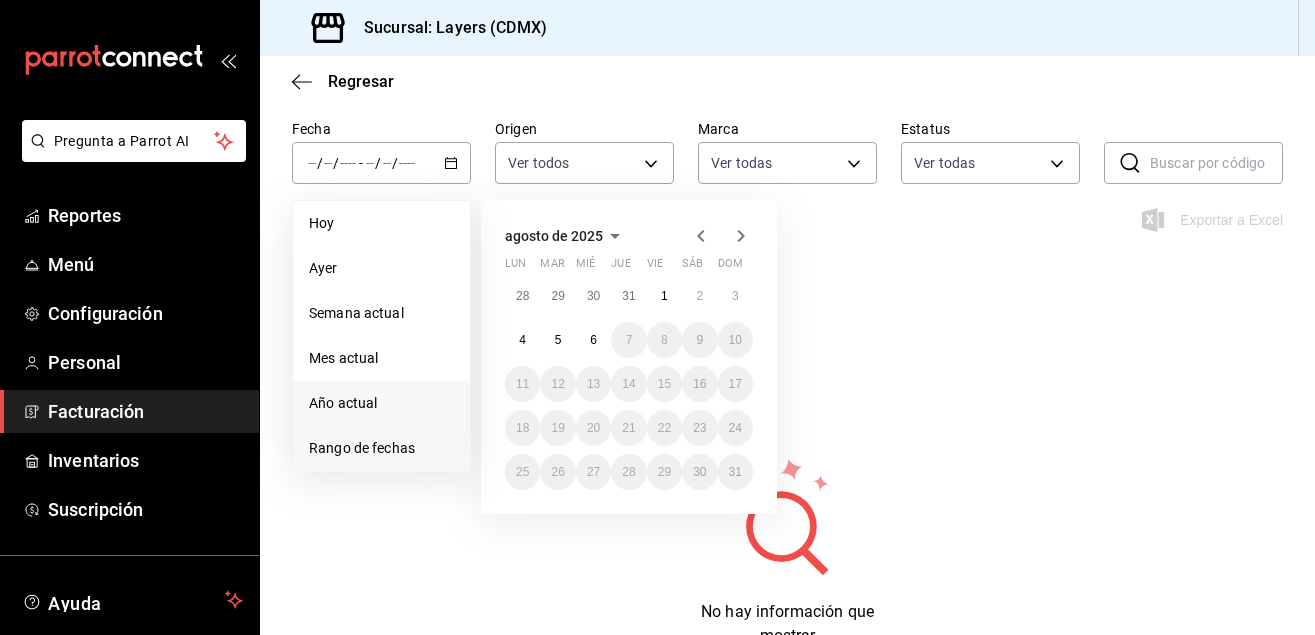 click on "Año actual" at bounding box center (381, 403) 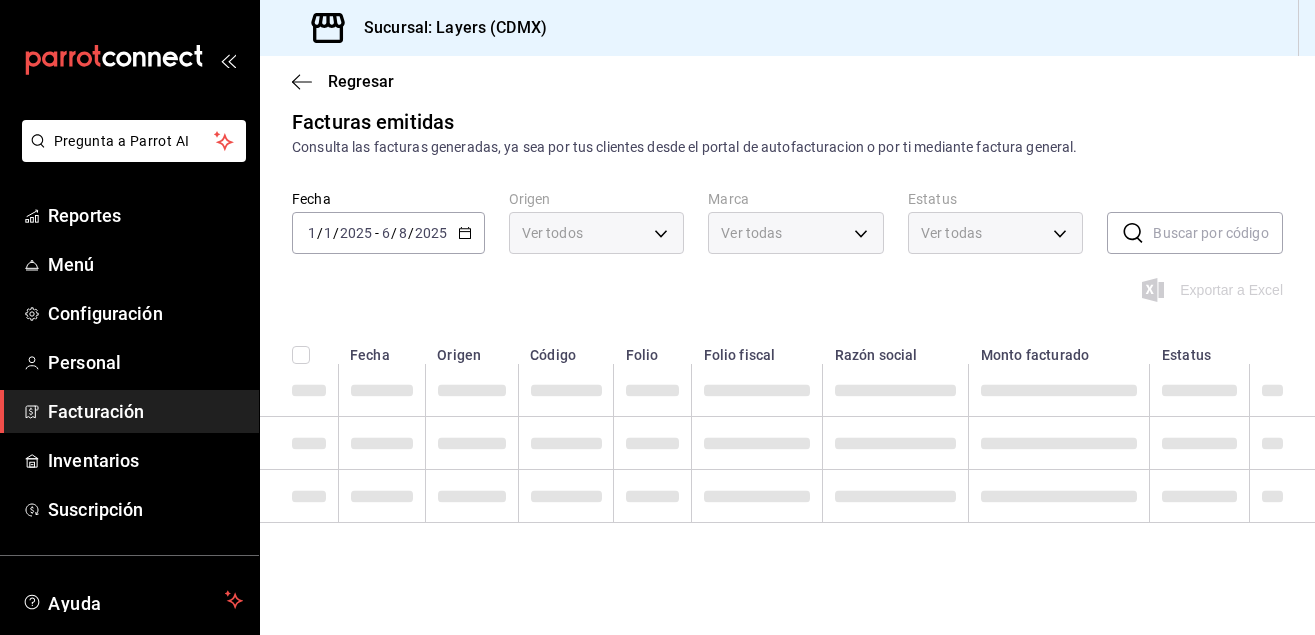 scroll, scrollTop: 32, scrollLeft: 0, axis: vertical 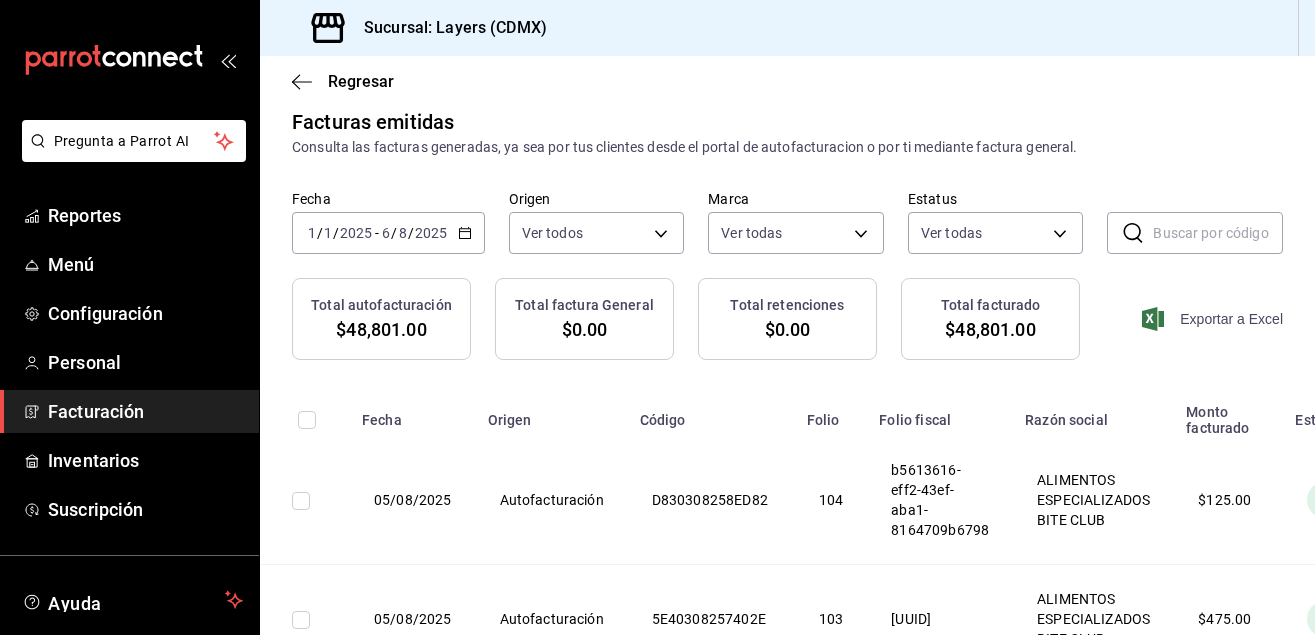 click on "Exportar a Excel" at bounding box center [1214, 319] 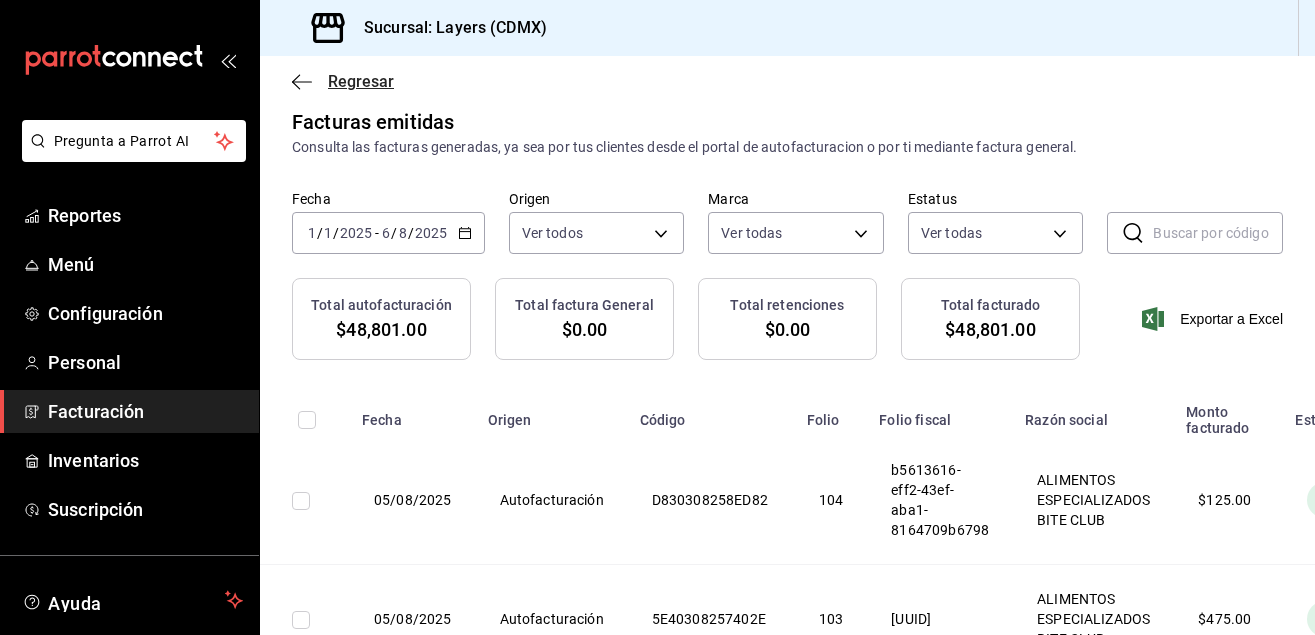 click on "Regresar" at bounding box center [361, 81] 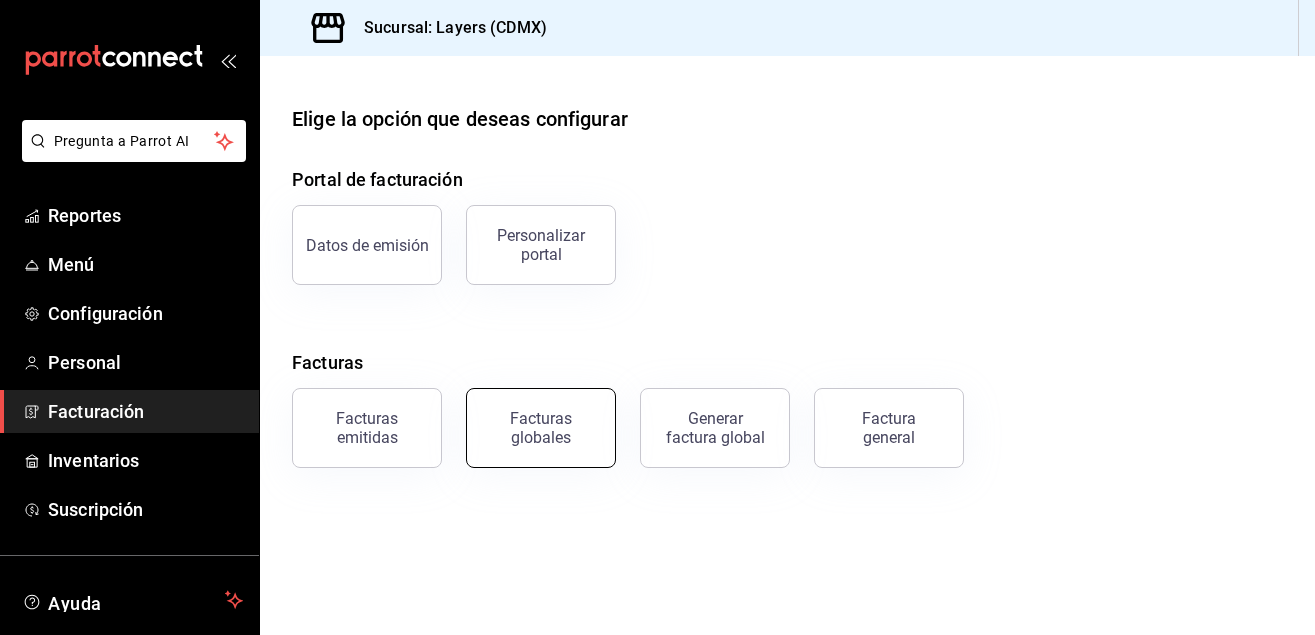 click on "Facturas globales" at bounding box center (541, 428) 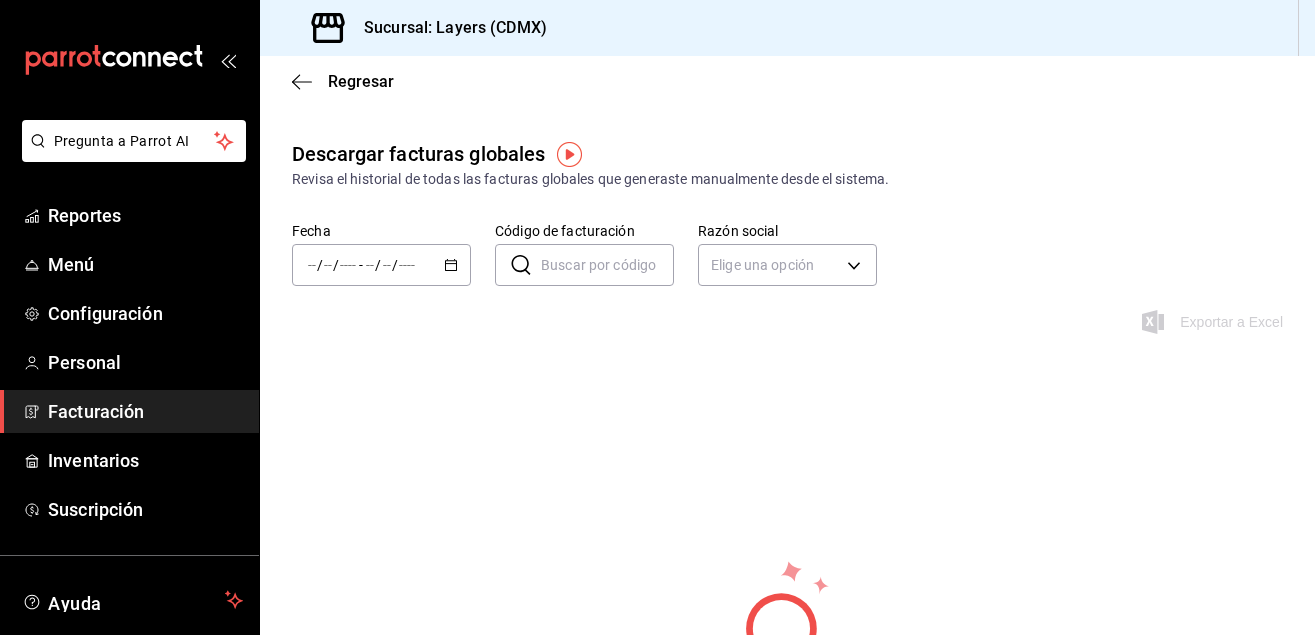 click on "/ / - / /" at bounding box center [381, 265] 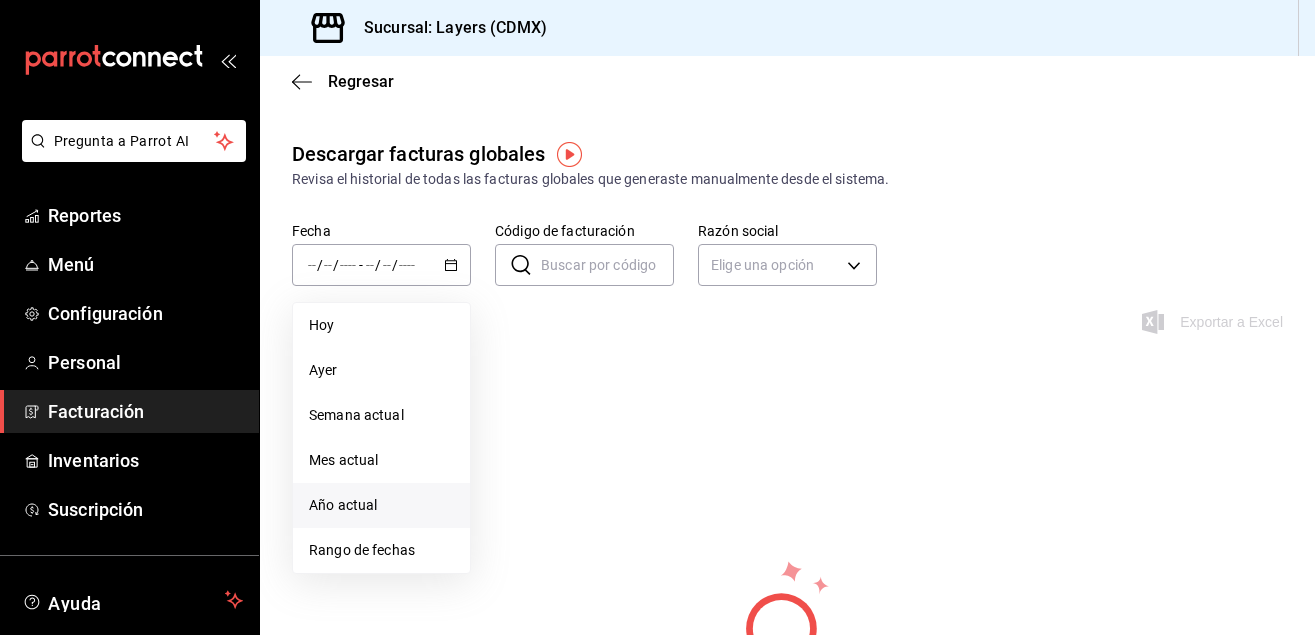 click on "Año actual" at bounding box center [381, 505] 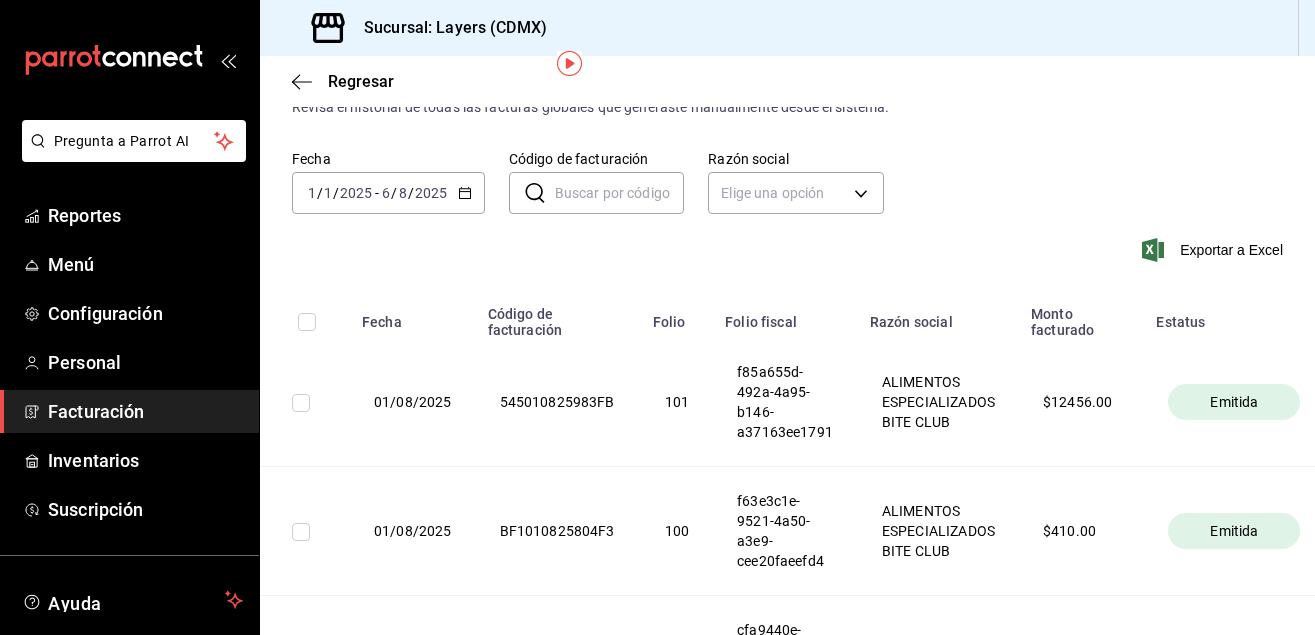 scroll, scrollTop: 102, scrollLeft: 0, axis: vertical 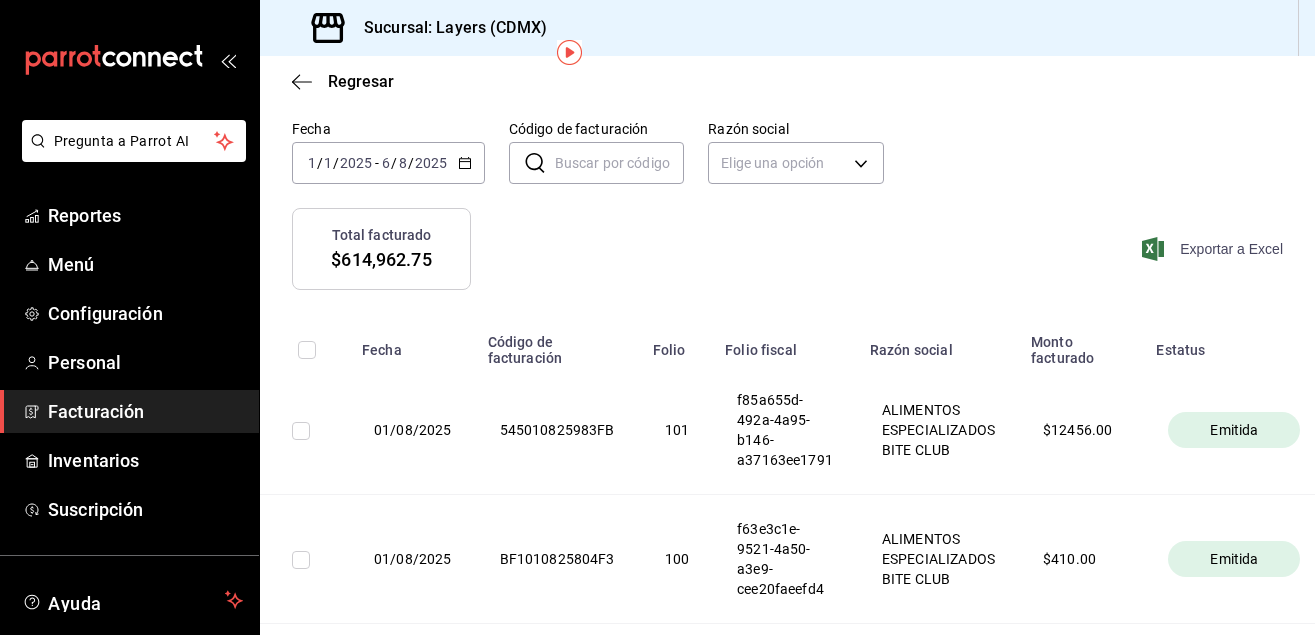 click on "Exportar a Excel" at bounding box center [1214, 249] 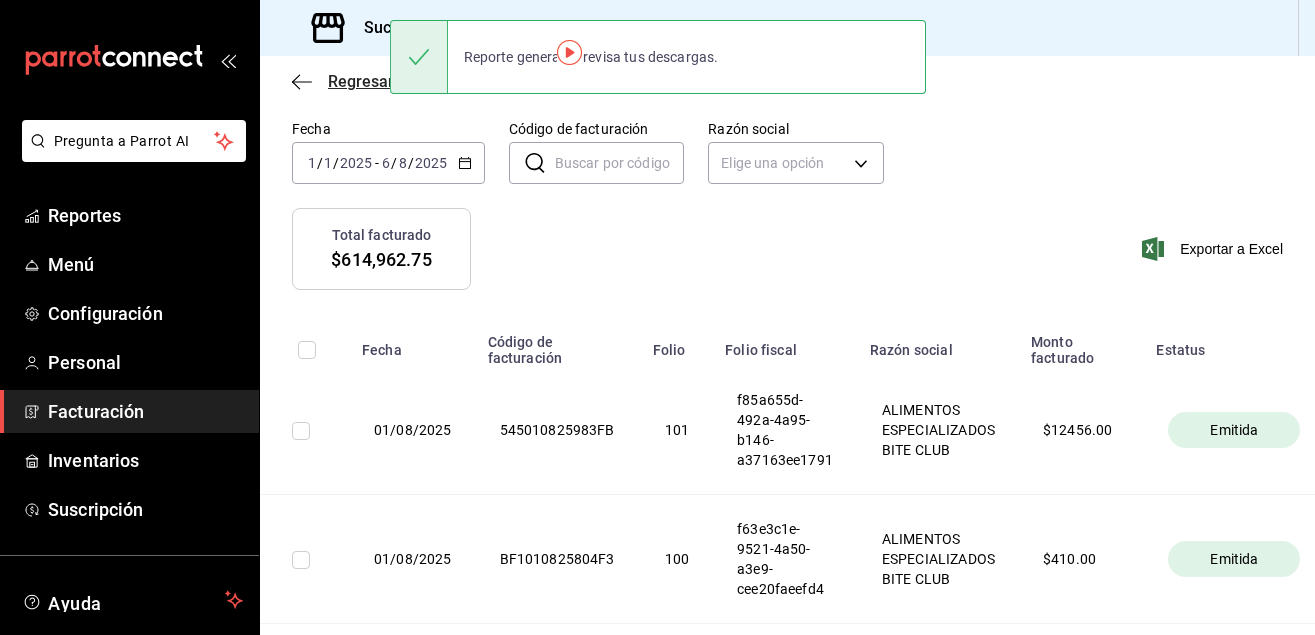 click on "Regresar" at bounding box center (361, 81) 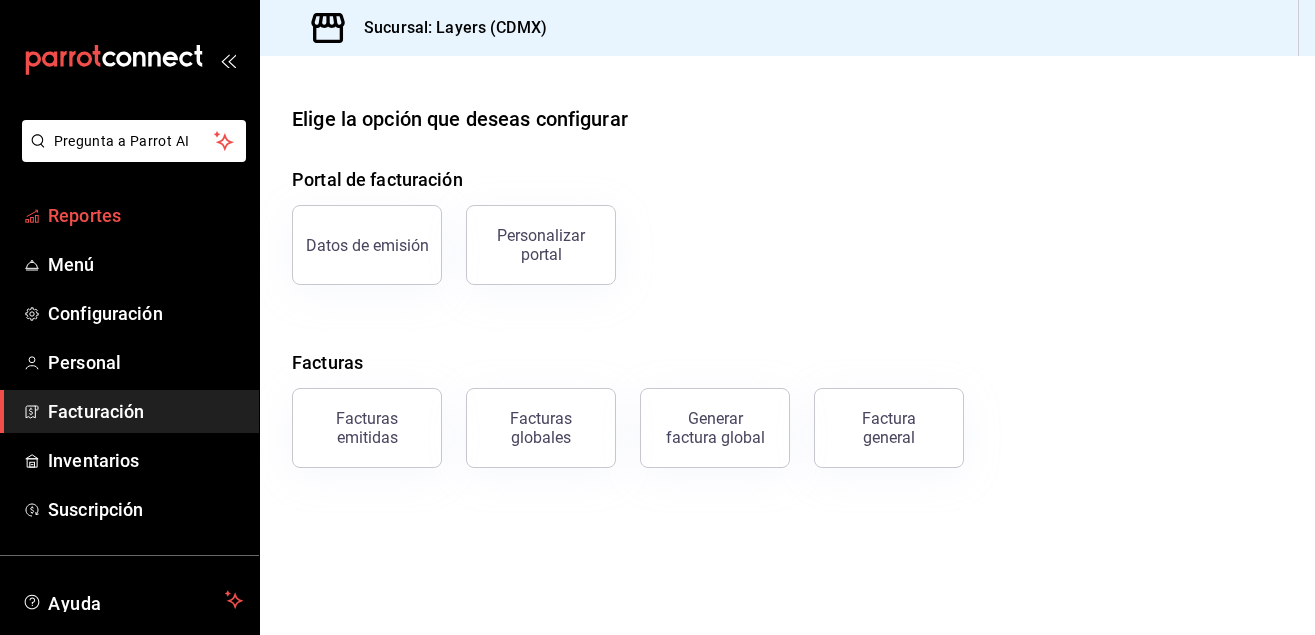 click on "Reportes" at bounding box center [145, 215] 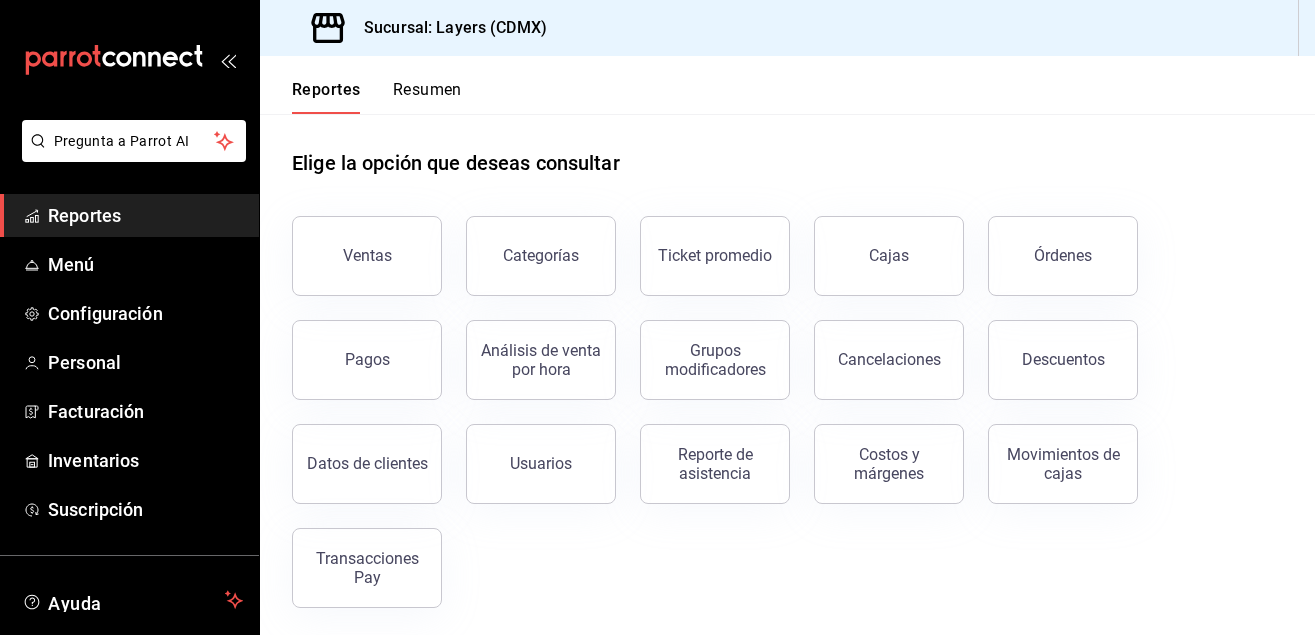 scroll, scrollTop: 16, scrollLeft: 0, axis: vertical 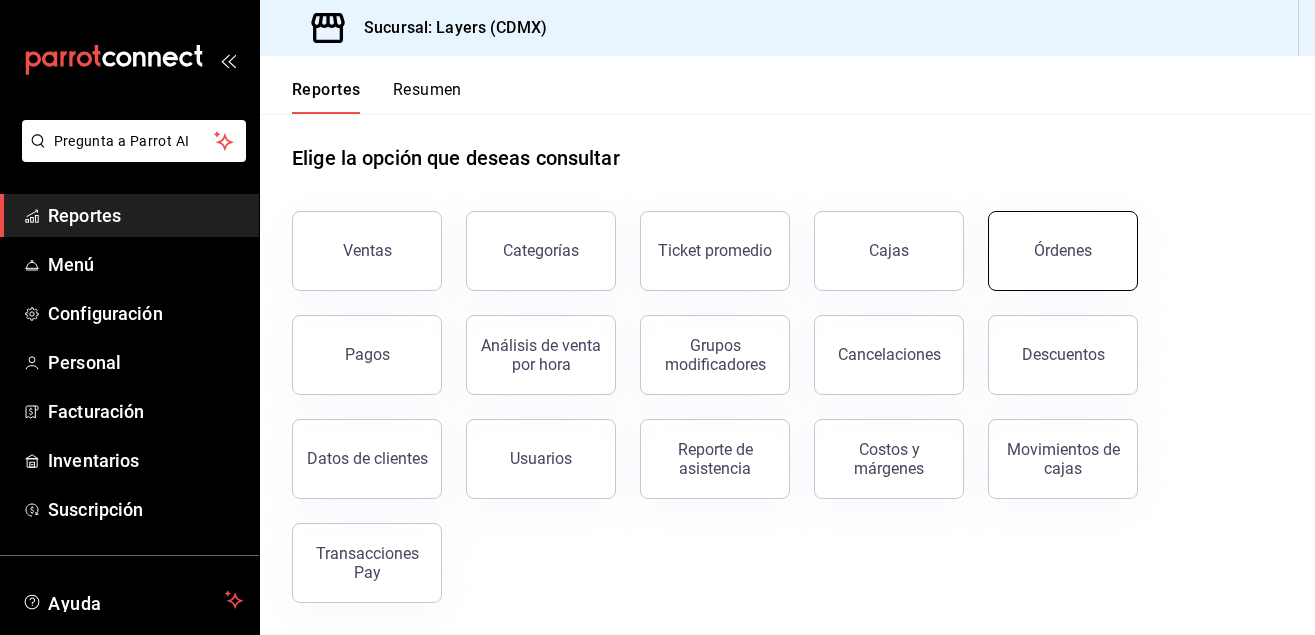 click on "Órdenes" at bounding box center (1063, 251) 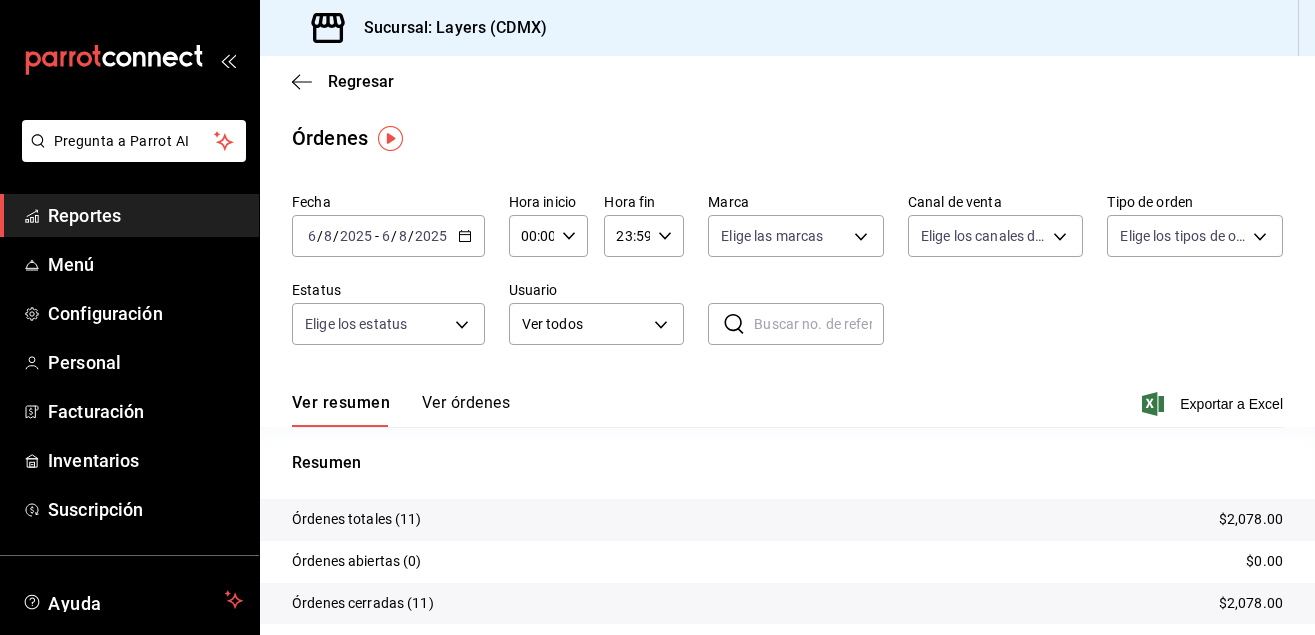 click 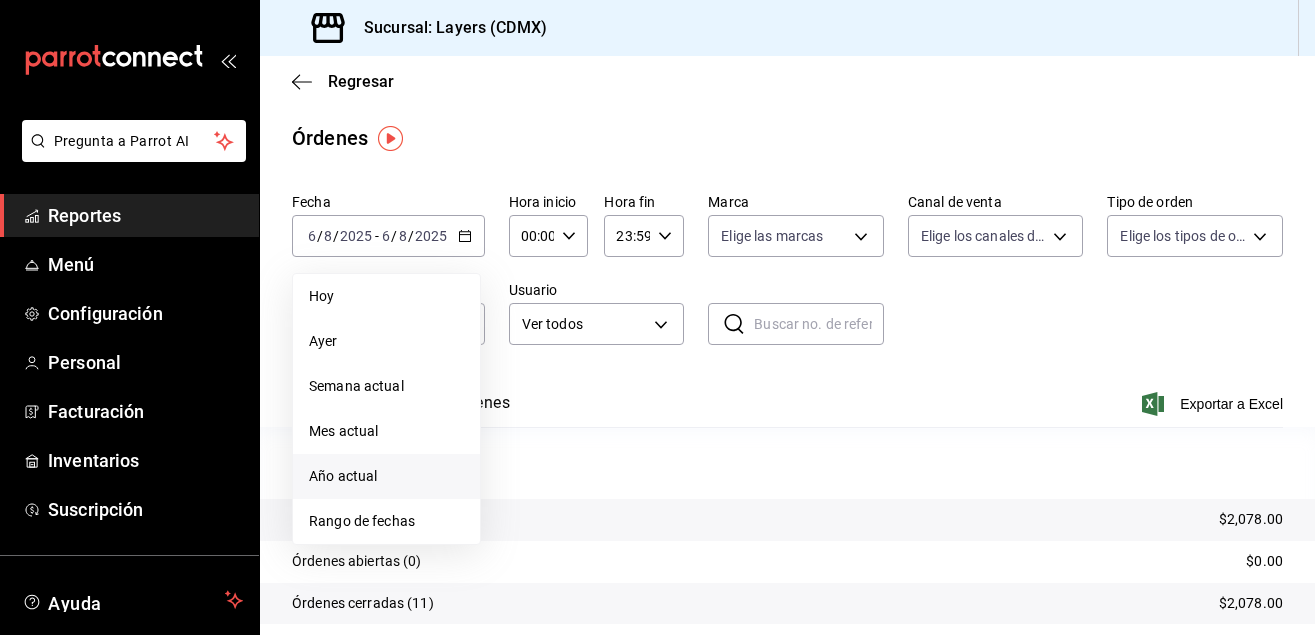 click on "Año actual" at bounding box center (386, 476) 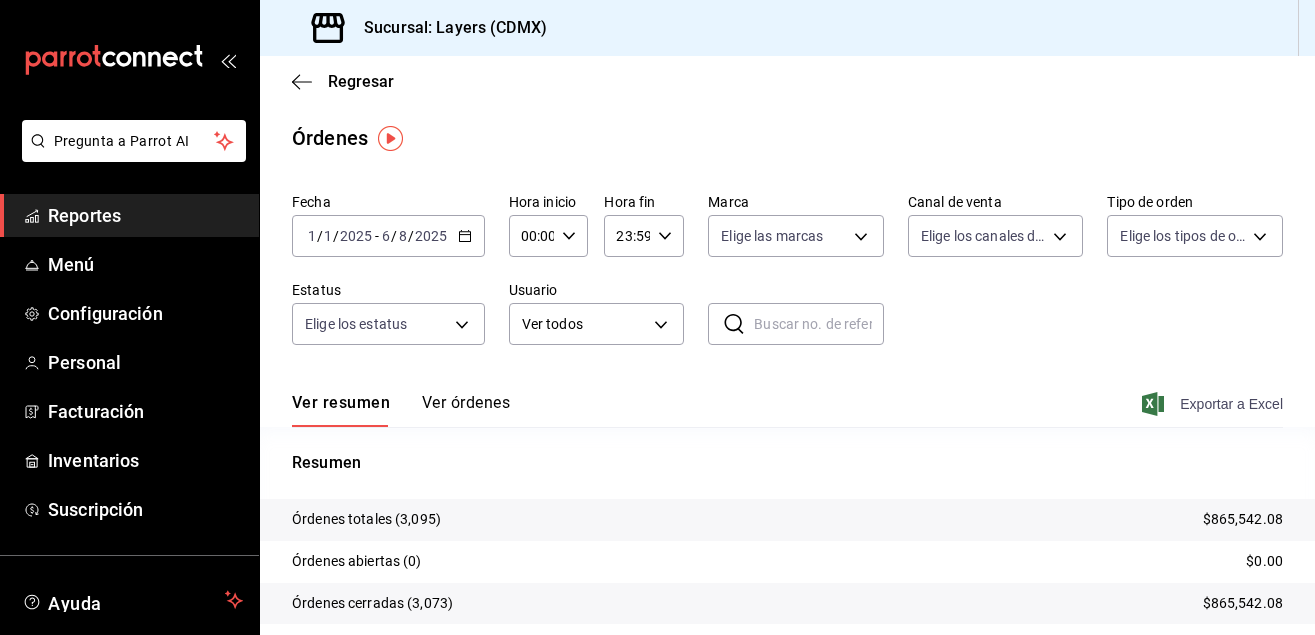 click on "Exportar a Excel" at bounding box center [1214, 404] 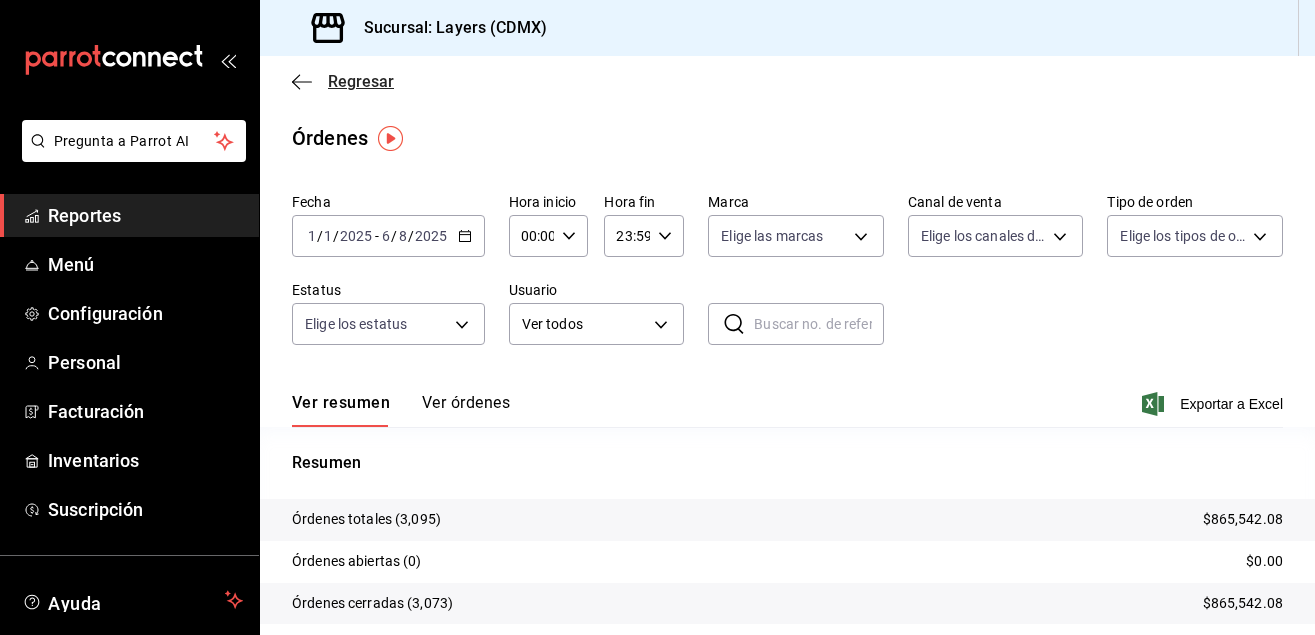 click on "Regresar" at bounding box center (361, 81) 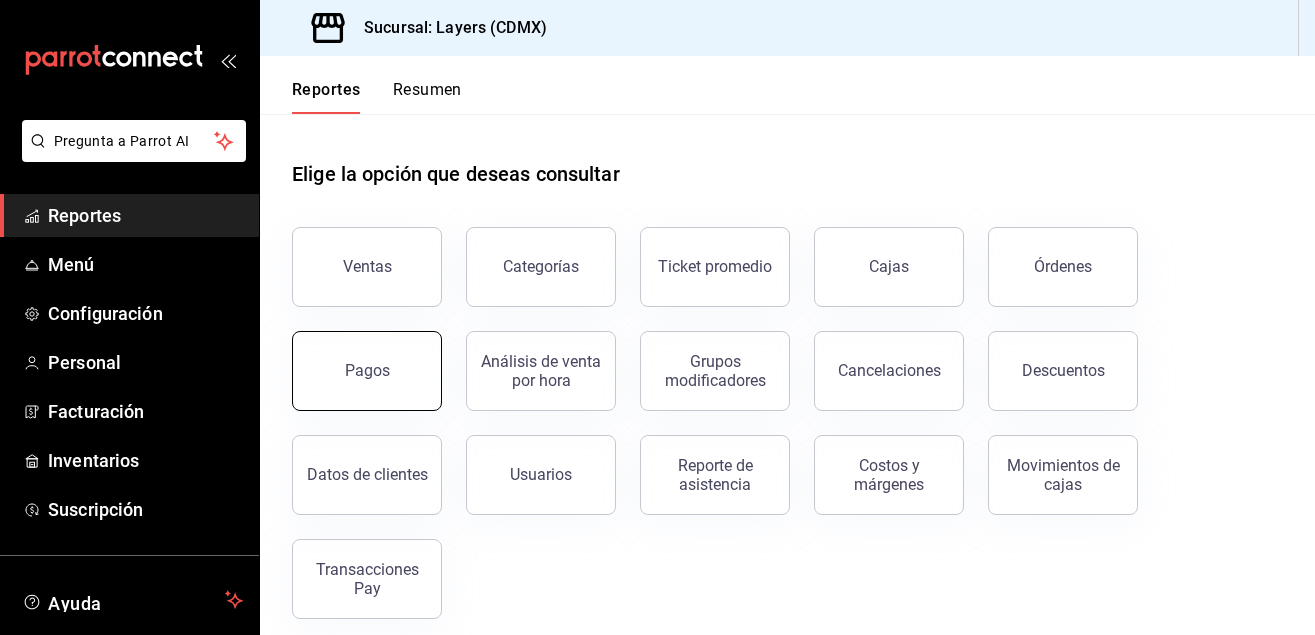 click on "Pagos" at bounding box center (367, 371) 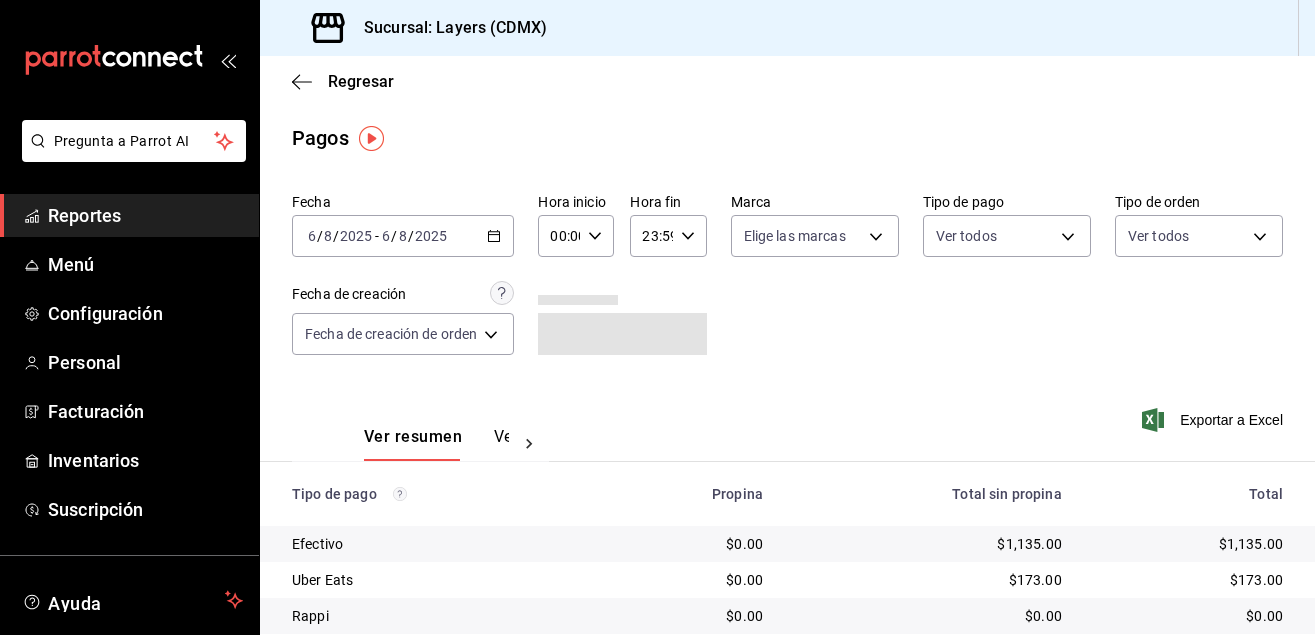 click on "2025-08-06 6 / 8 / 2025 - 2025-08-06 6 / 8 / 2025" at bounding box center (403, 236) 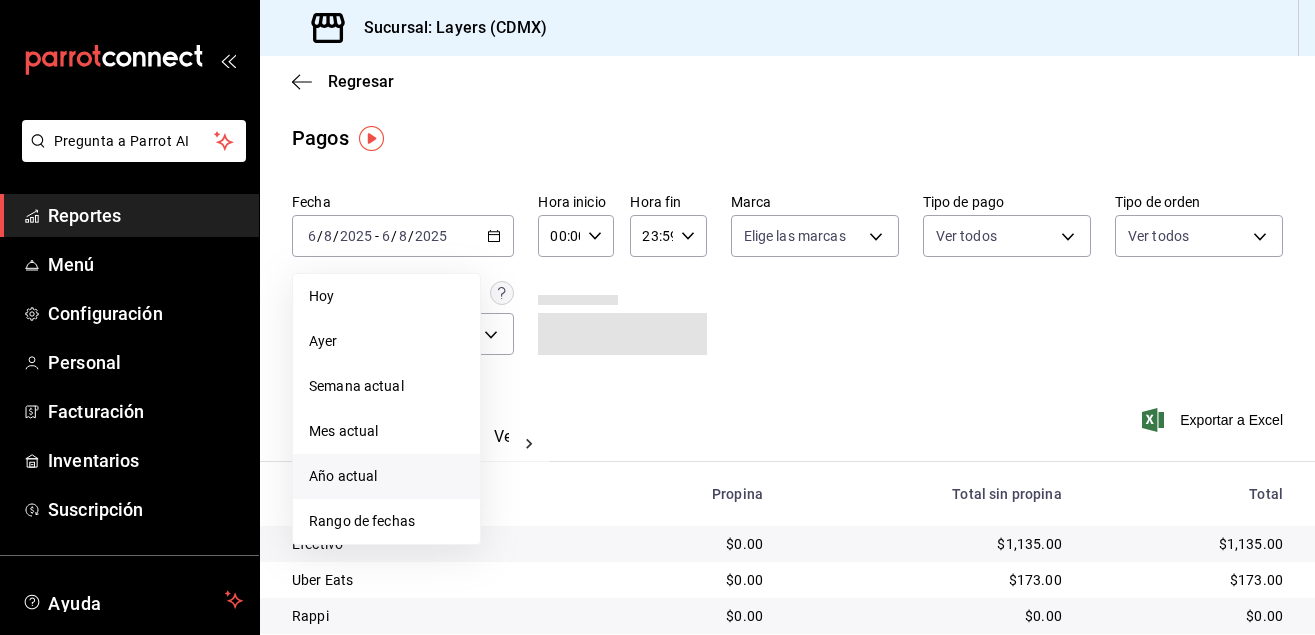 click on "Año actual" at bounding box center [386, 476] 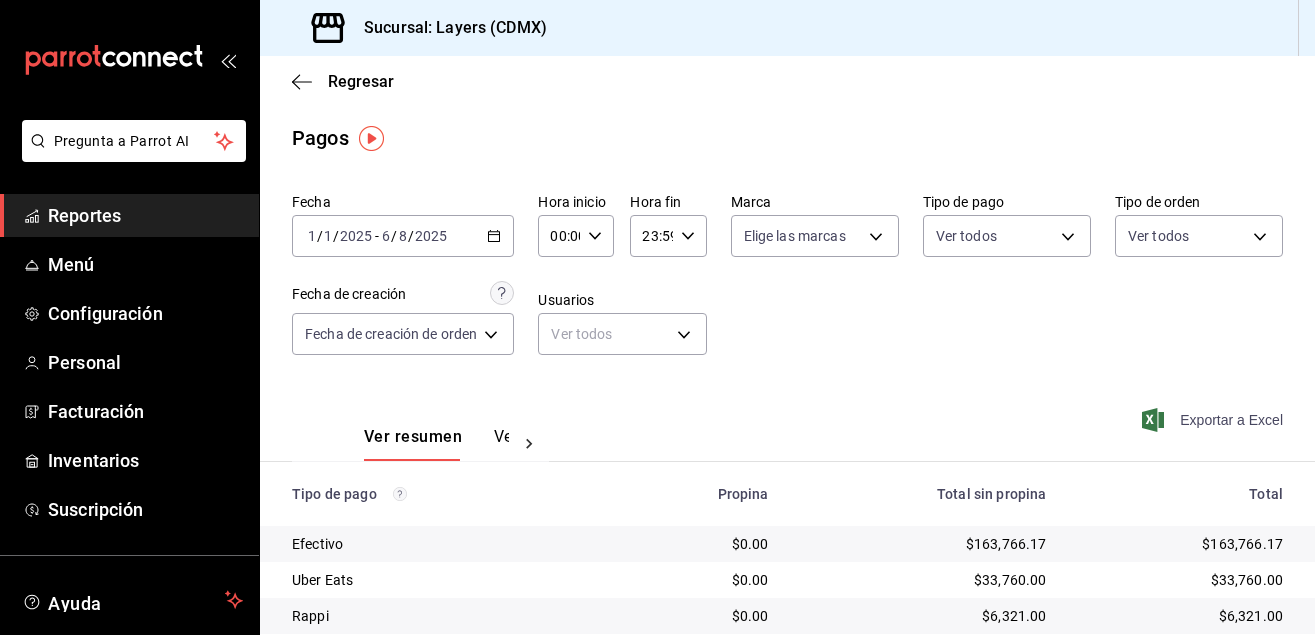 click on "Exportar a Excel" at bounding box center [1214, 420] 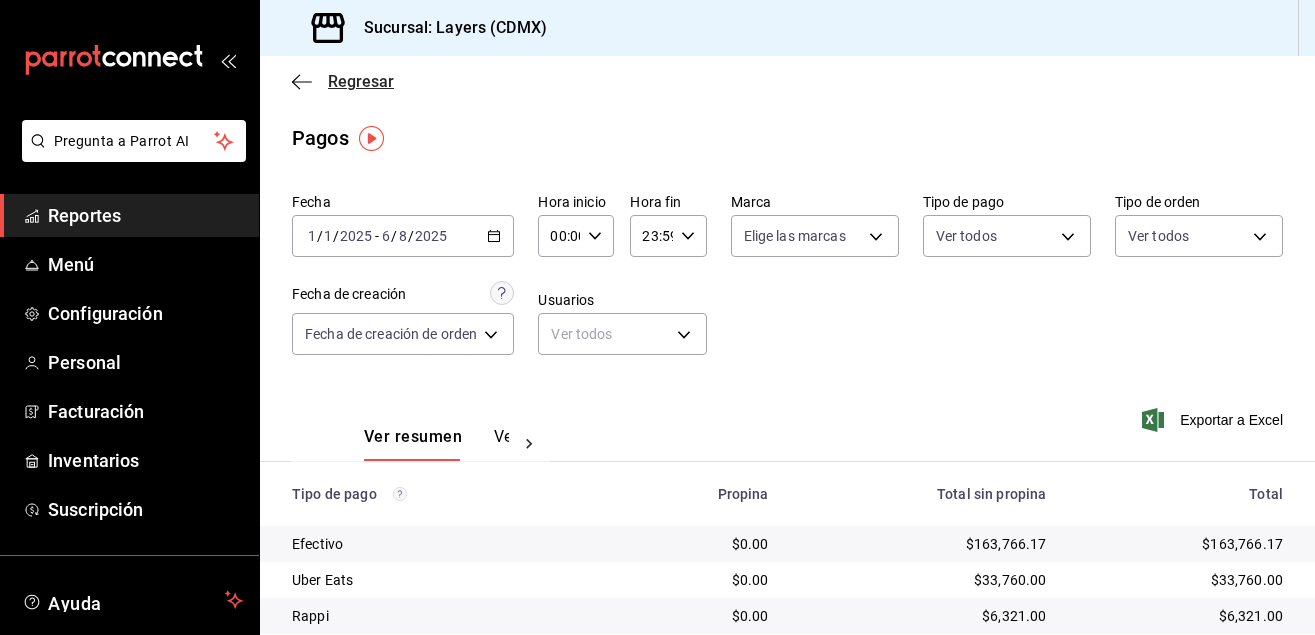 click on "Regresar" at bounding box center [361, 81] 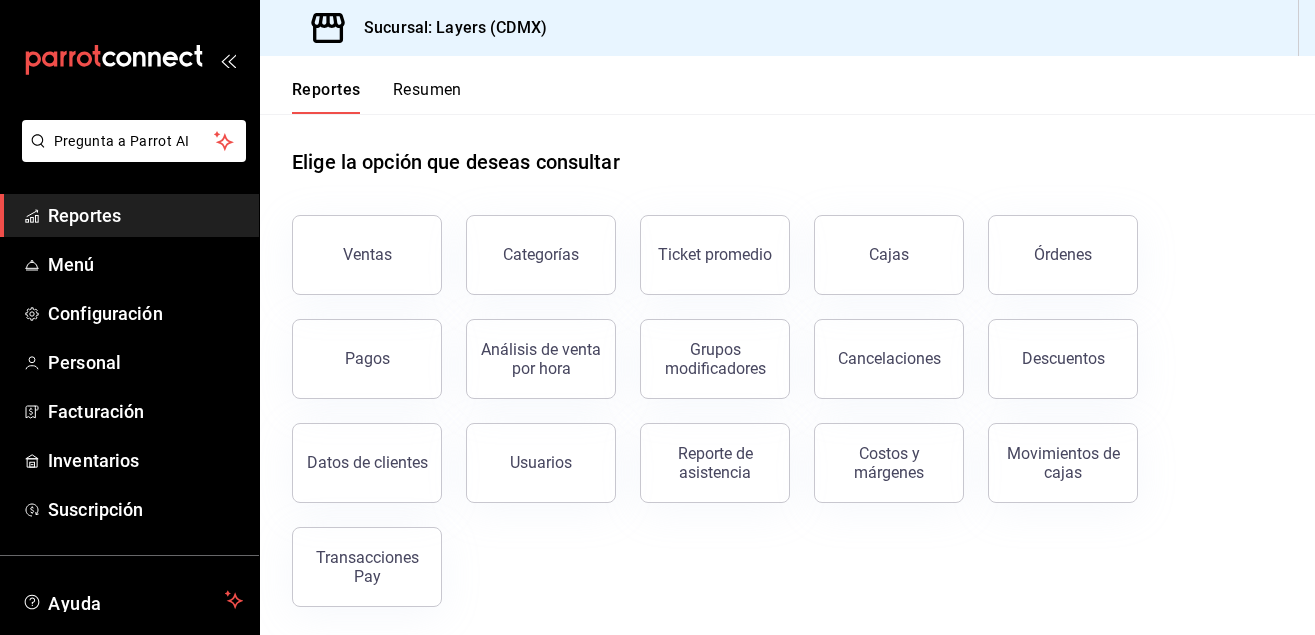 scroll, scrollTop: 16, scrollLeft: 0, axis: vertical 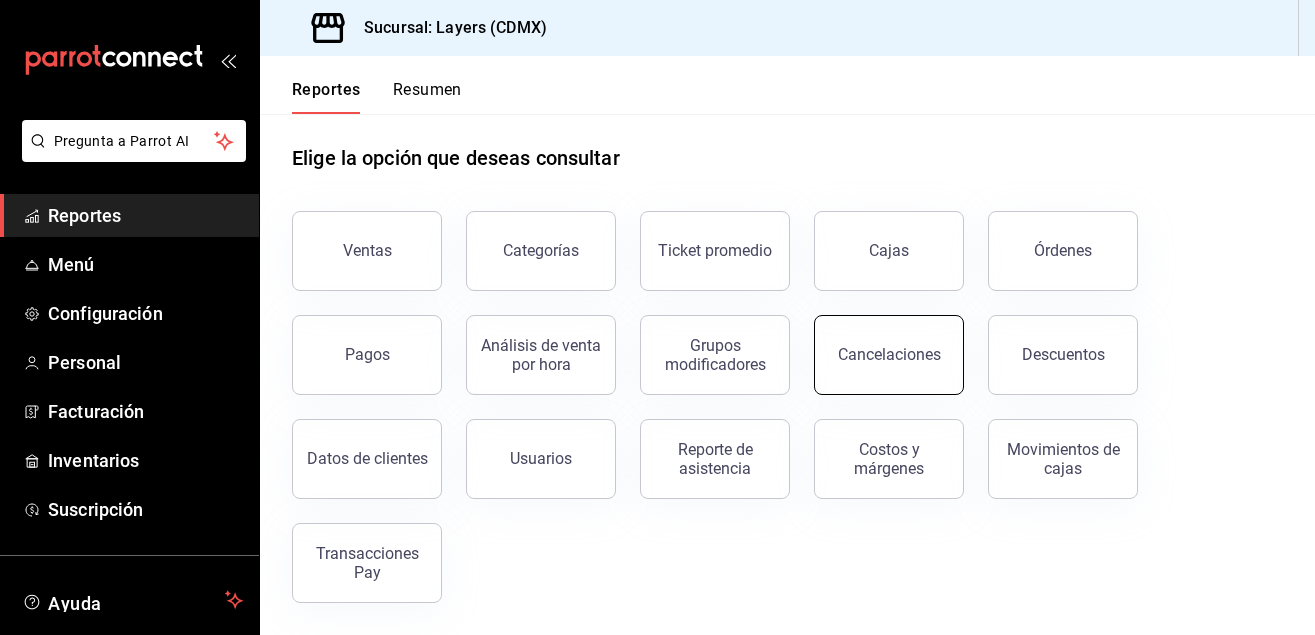 click on "Cancelaciones" at bounding box center [889, 354] 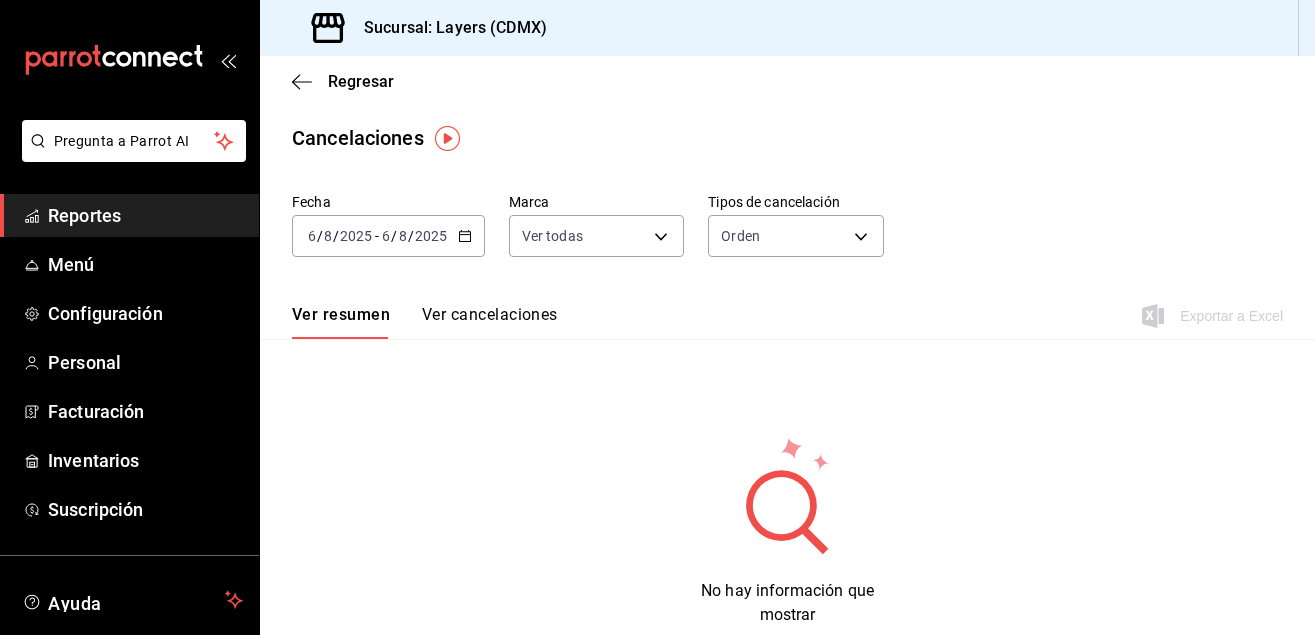 click on "2025-08-06 6 / 8 / 2025 - 2025-08-06 6 / 8 / 2025" at bounding box center [388, 236] 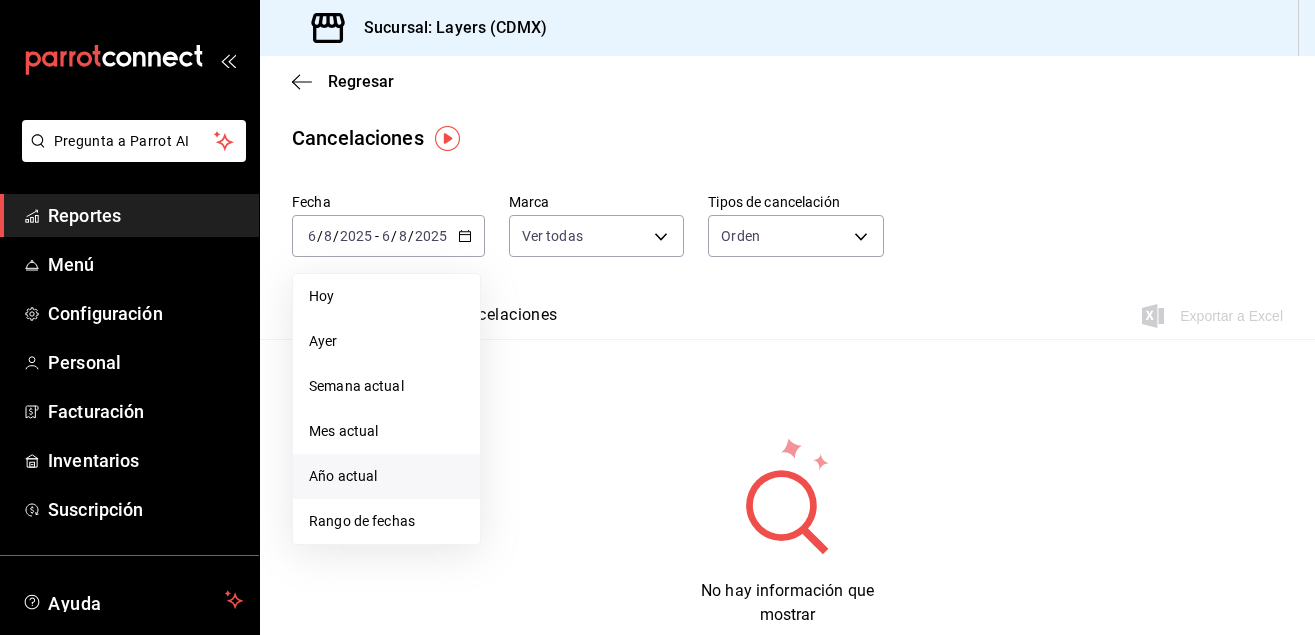 click on "Año actual" at bounding box center (386, 476) 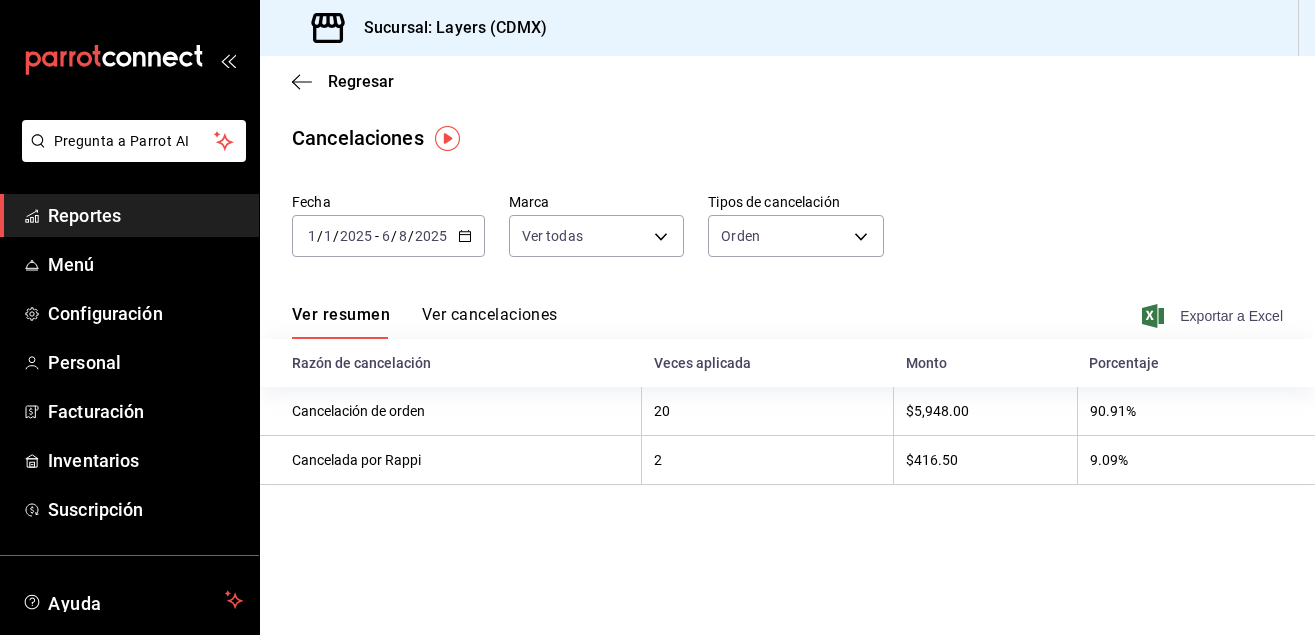 click on "Exportar a Excel" at bounding box center (1214, 316) 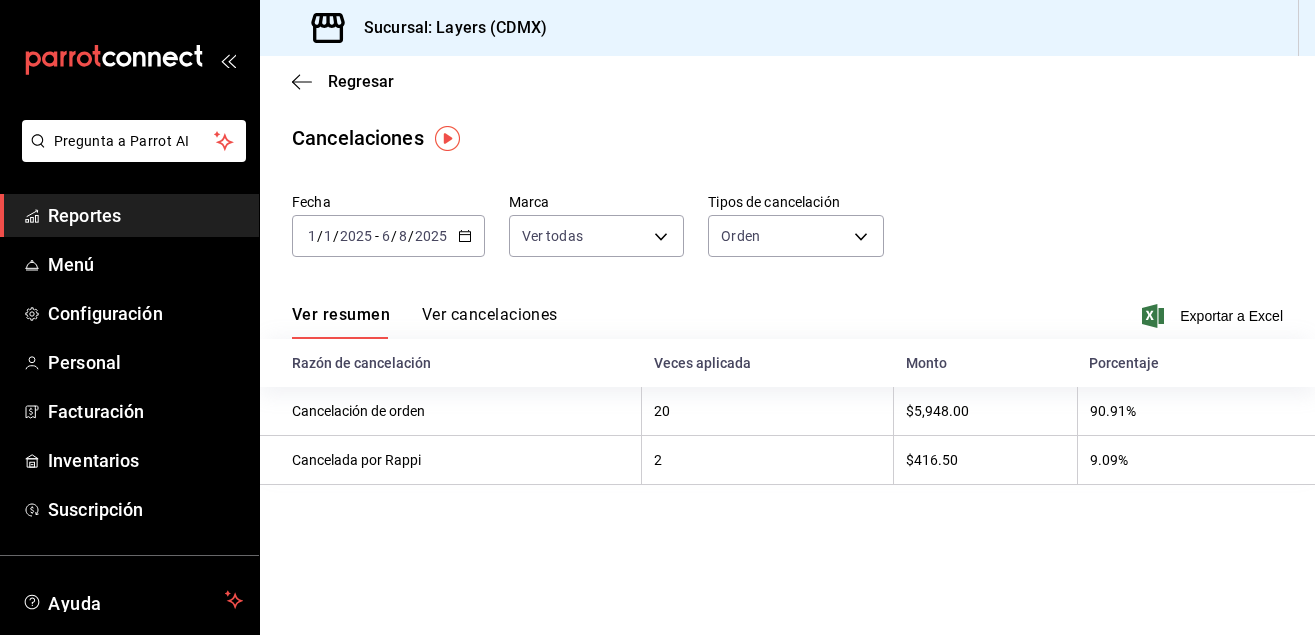 click on "Ver cancelaciones" at bounding box center [490, 322] 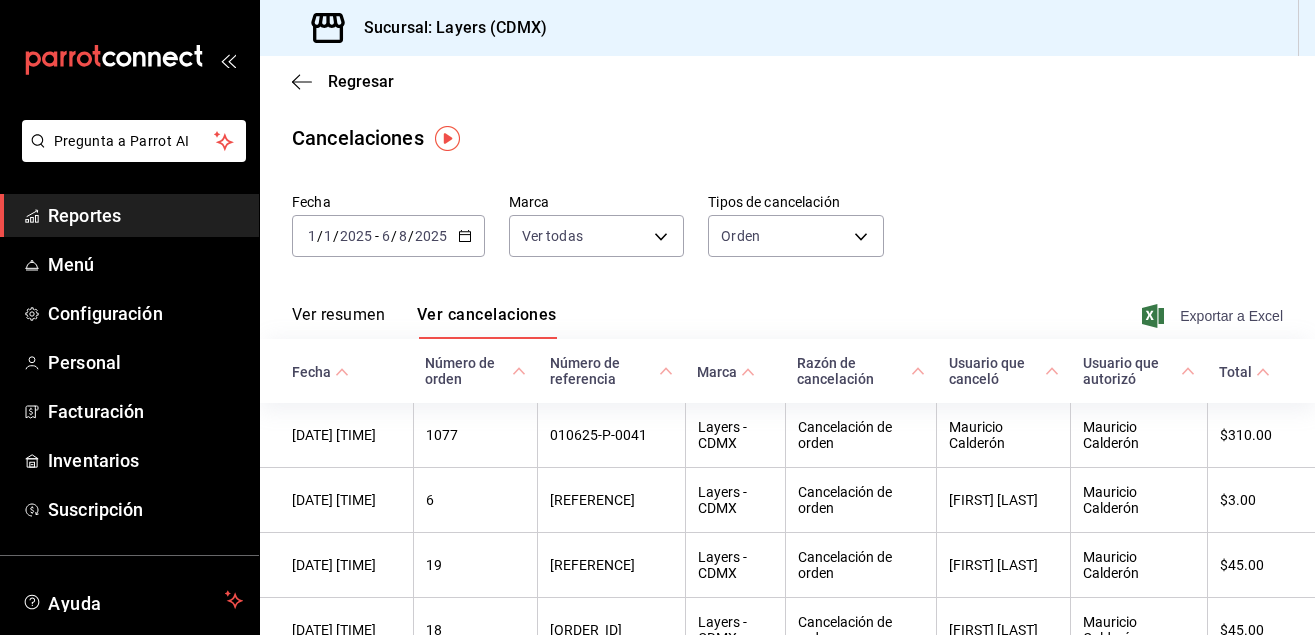click on "Exportar a Excel" at bounding box center (1214, 316) 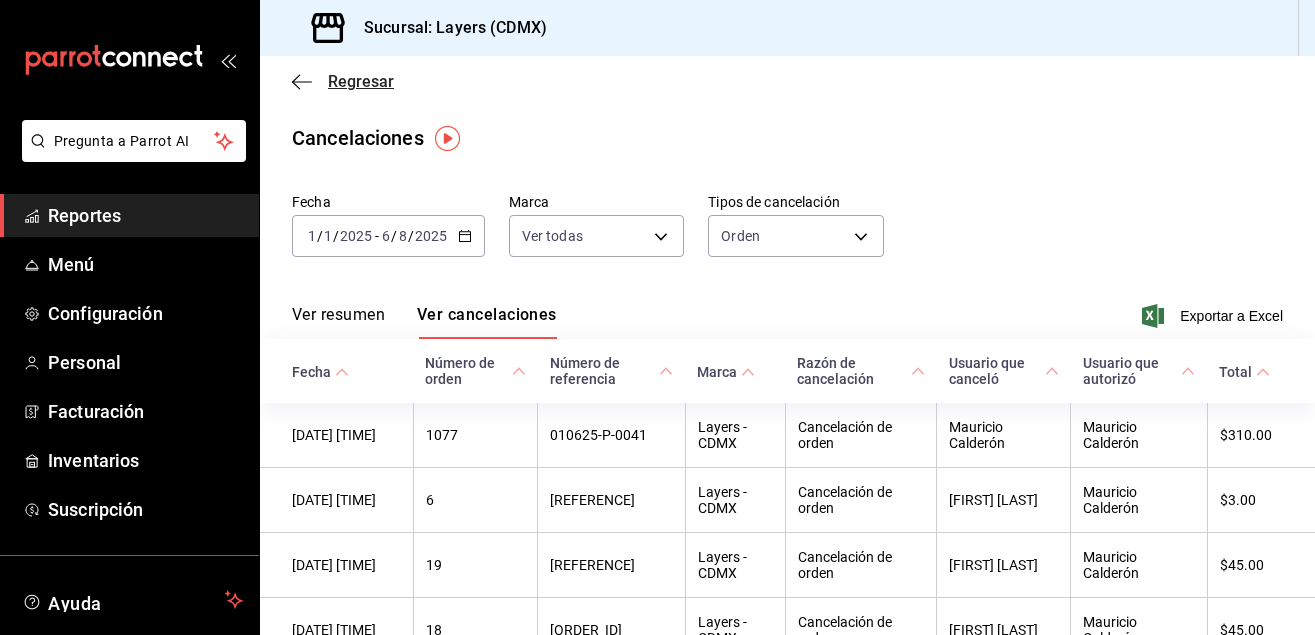 click on "Regresar" at bounding box center [343, 81] 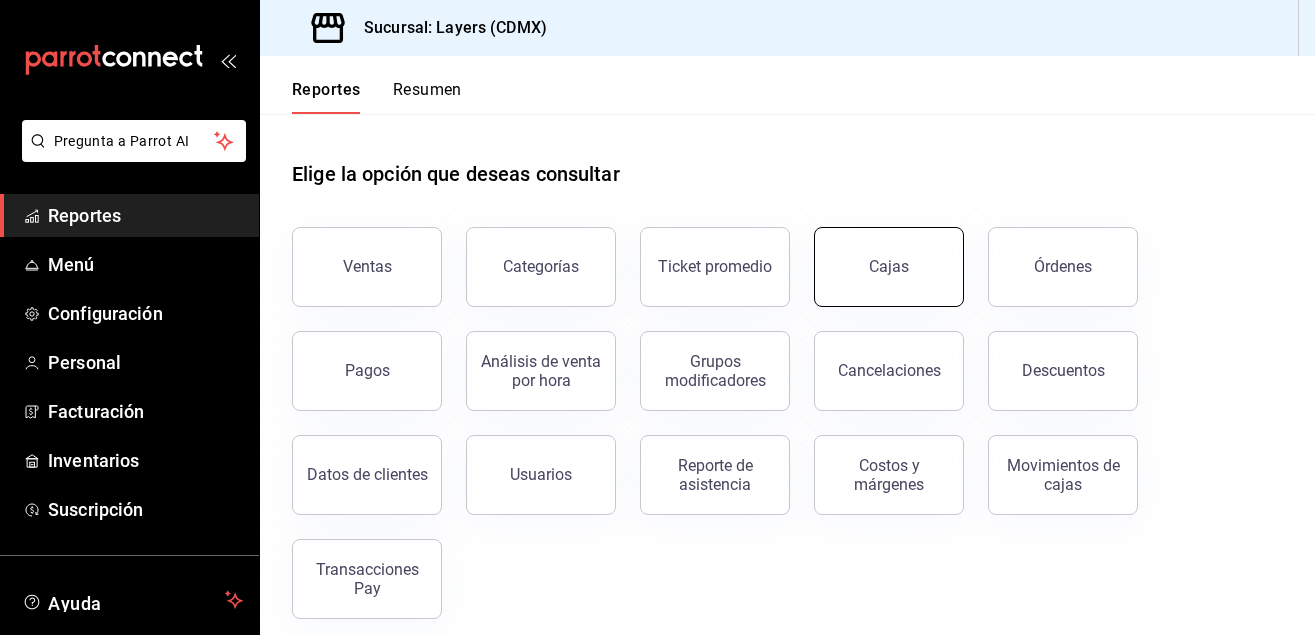 scroll, scrollTop: 16, scrollLeft: 0, axis: vertical 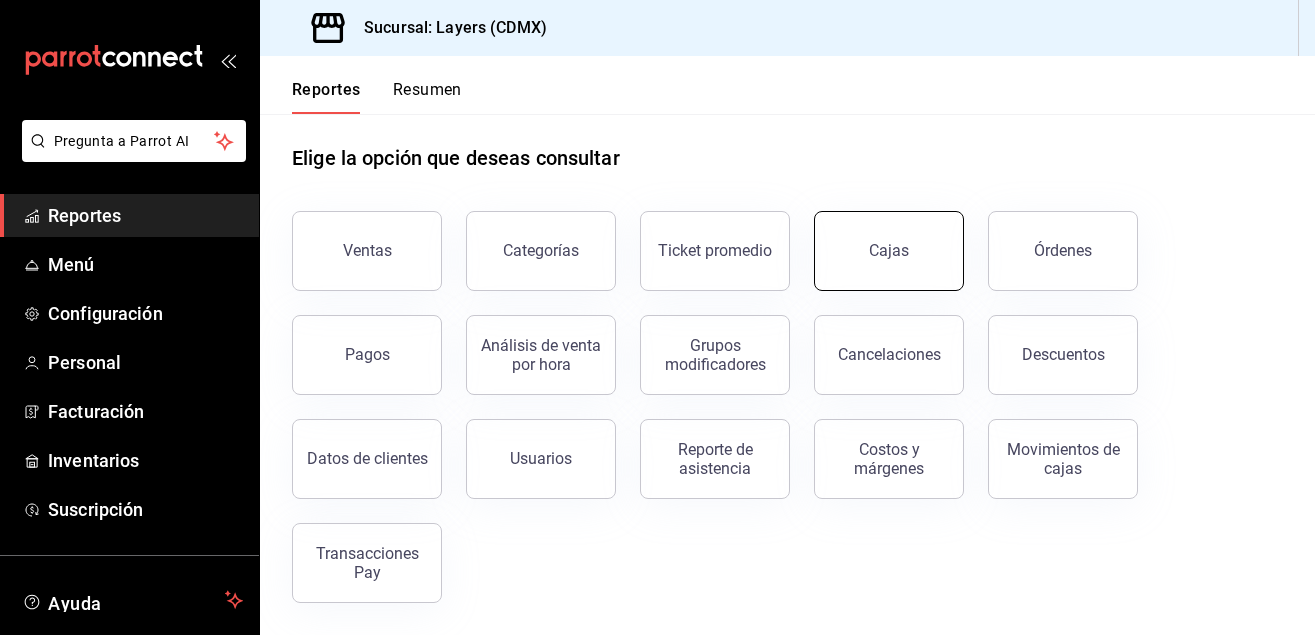 click on "Cajas" at bounding box center [889, 251] 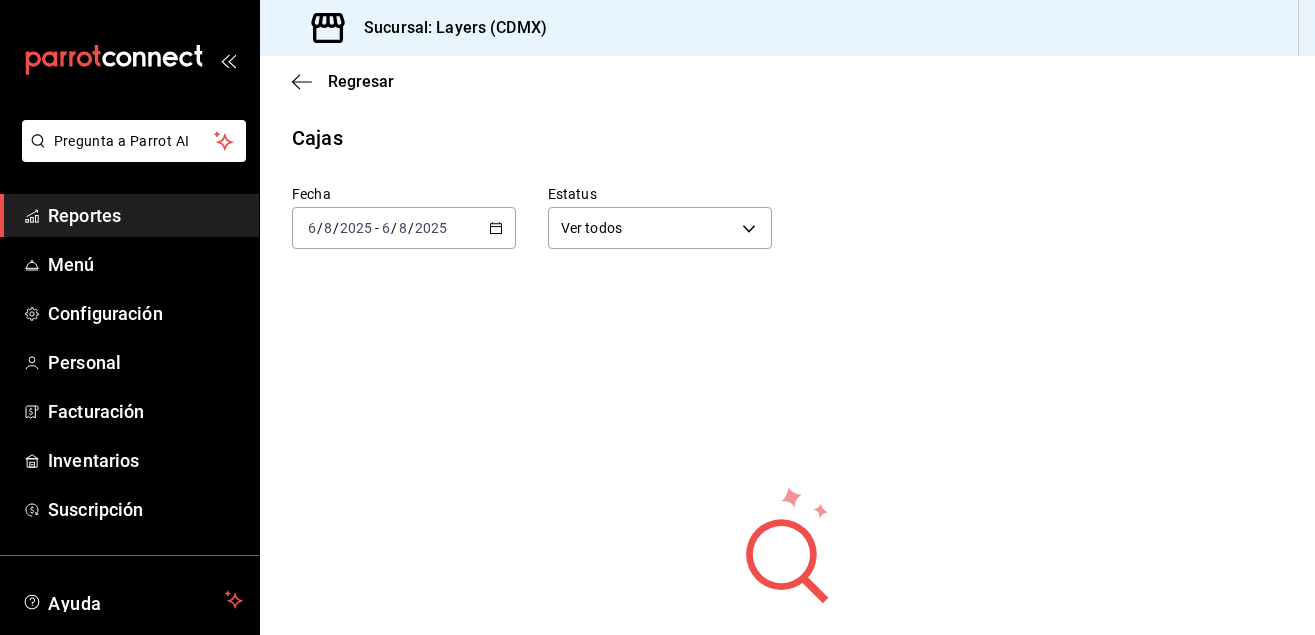 click 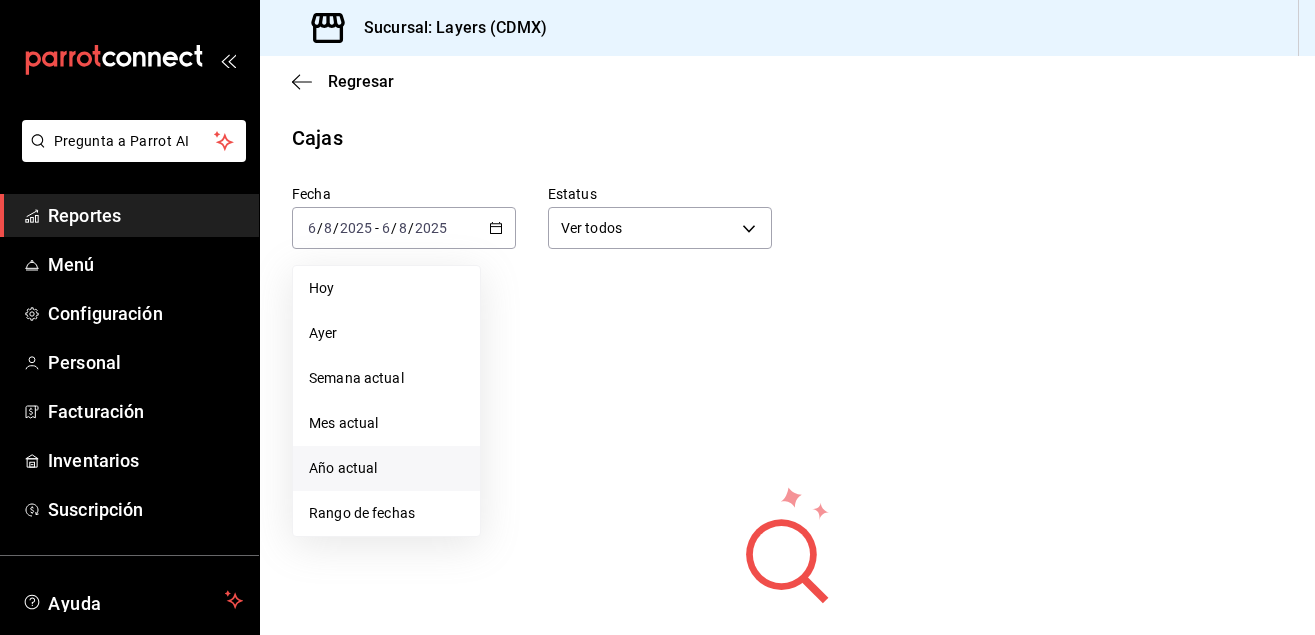 click on "Año actual" at bounding box center (386, 468) 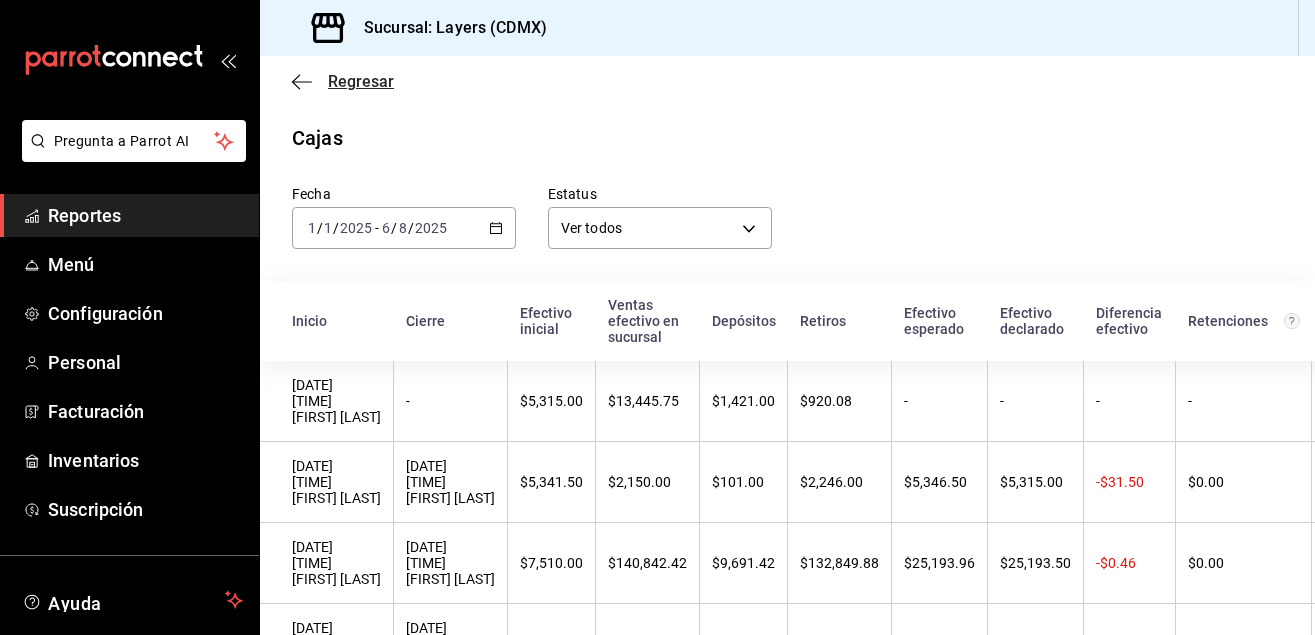 click on "Regresar" at bounding box center (361, 81) 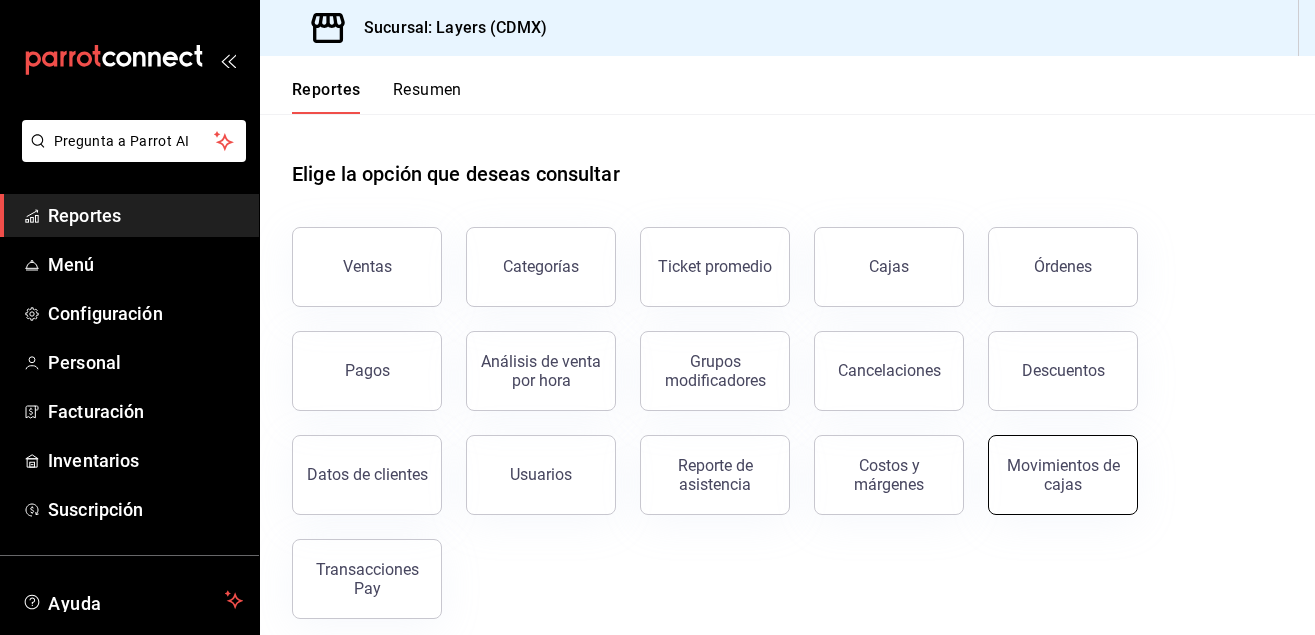 click on "Movimientos de cajas" at bounding box center [1063, 475] 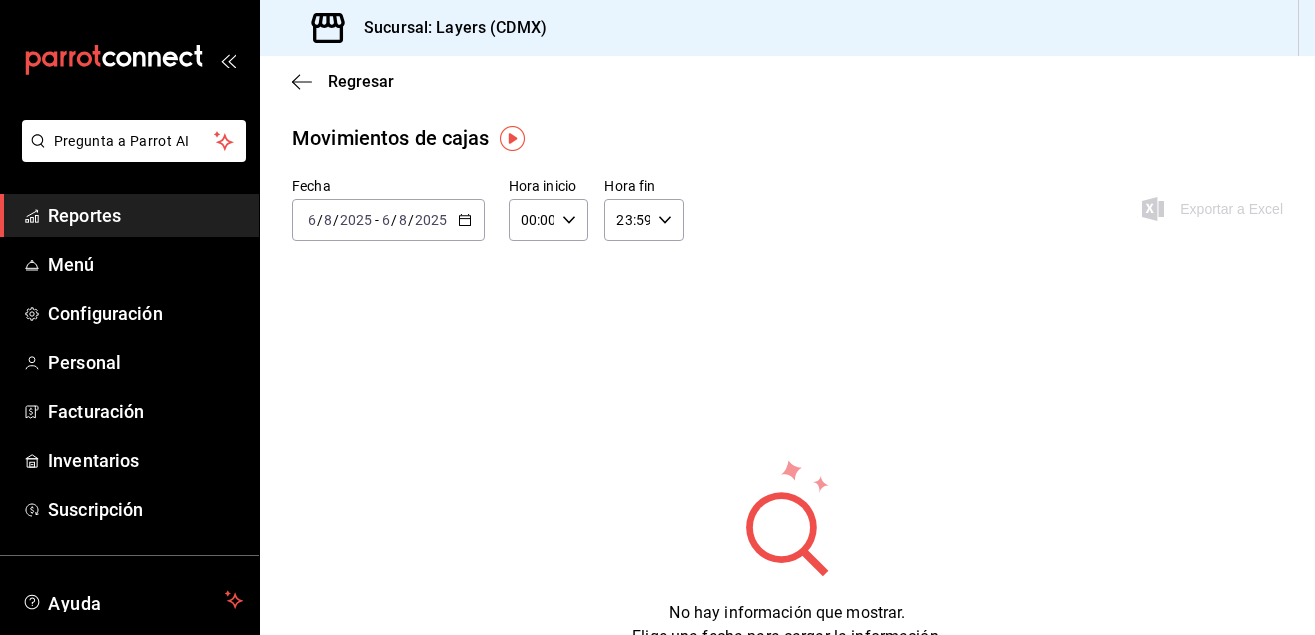 click on "2025-08-06 6 / 8 / 2025 - 2025-08-06 6 / 8 / 2025" at bounding box center [388, 220] 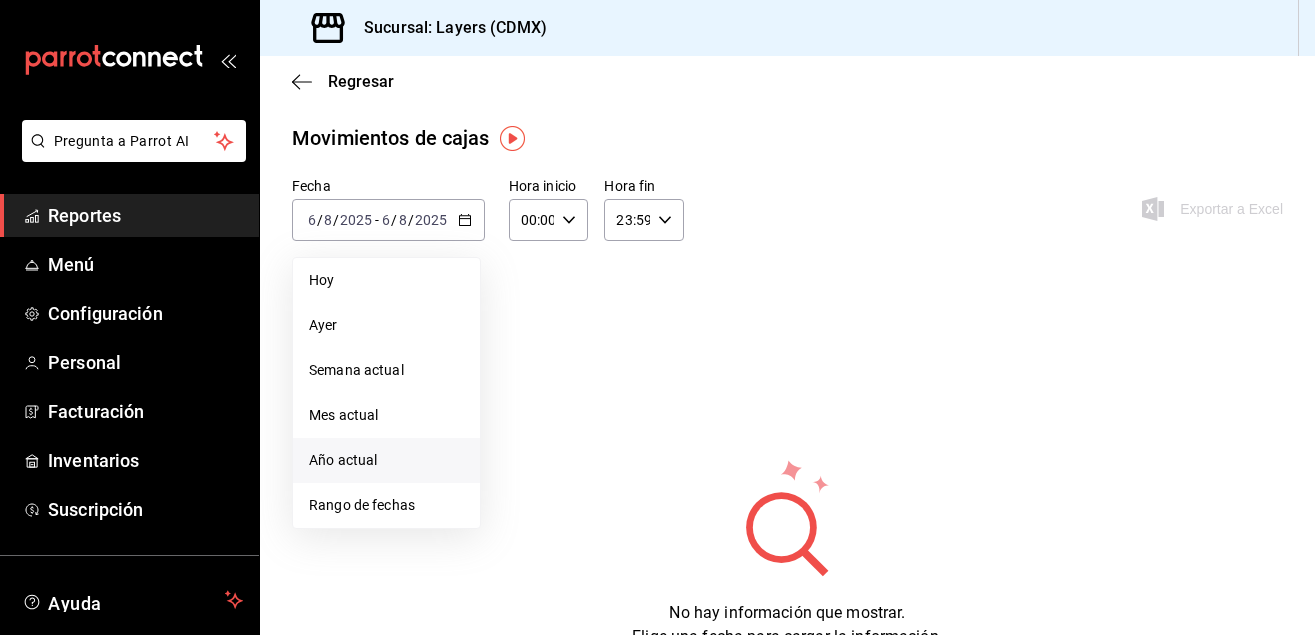click on "Año actual" at bounding box center [386, 460] 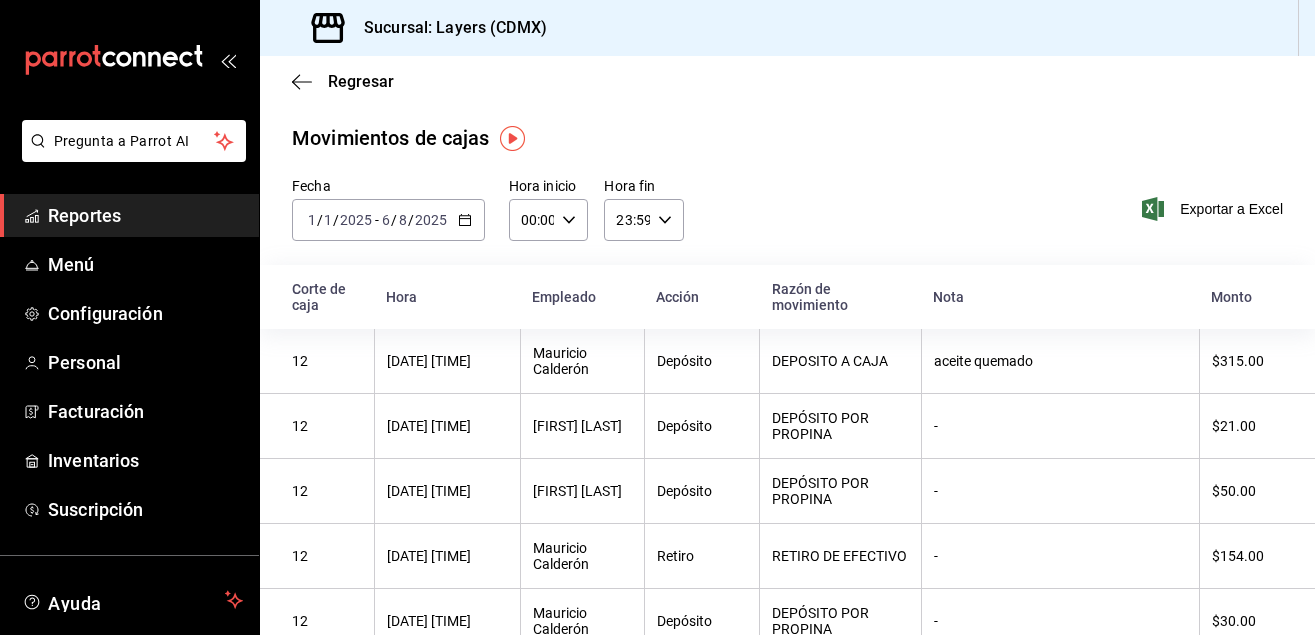 click 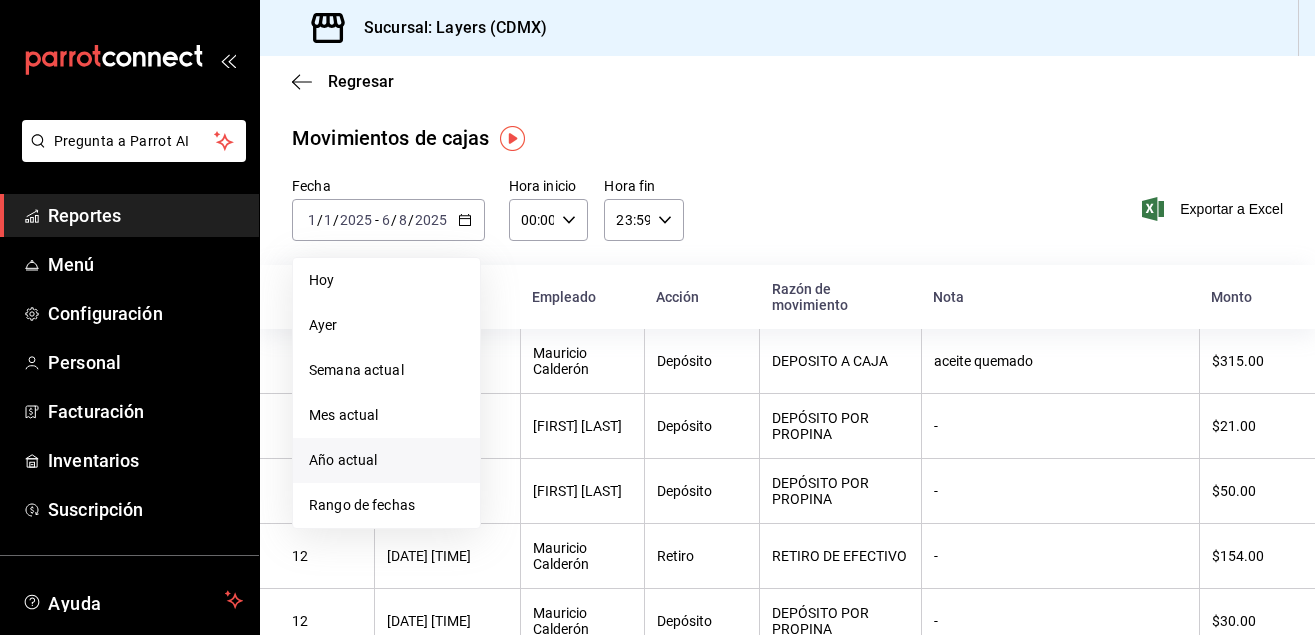 click on "Año actual" at bounding box center [386, 460] 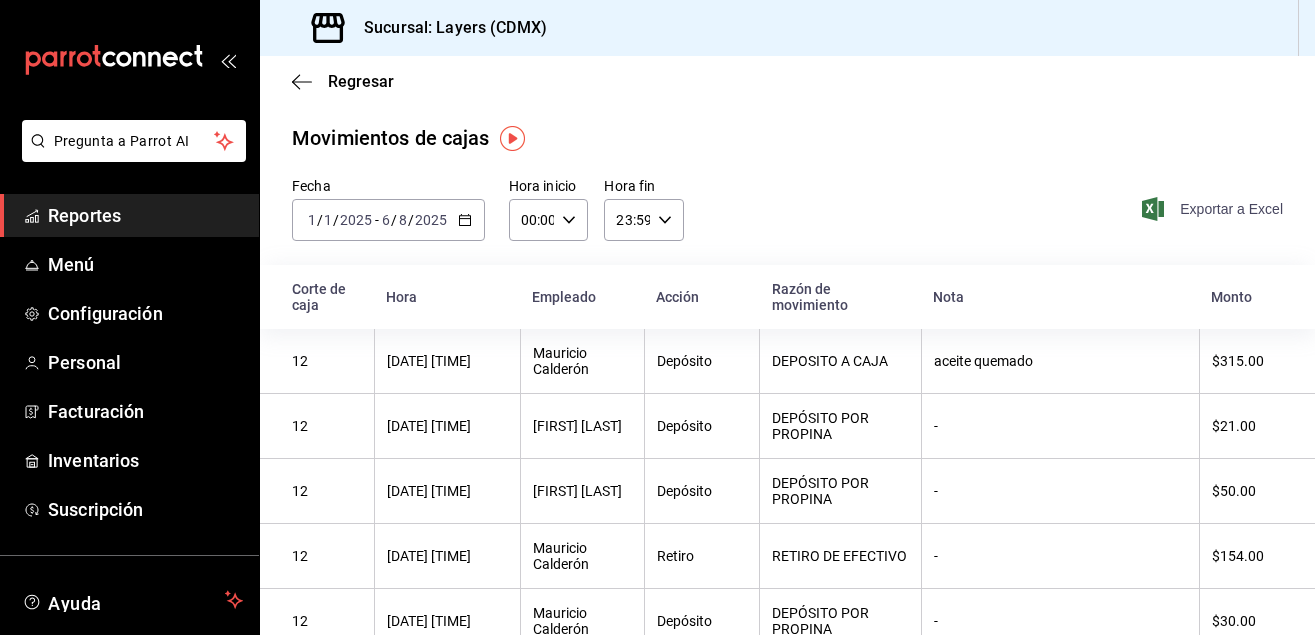 click on "Exportar a Excel" at bounding box center (1214, 209) 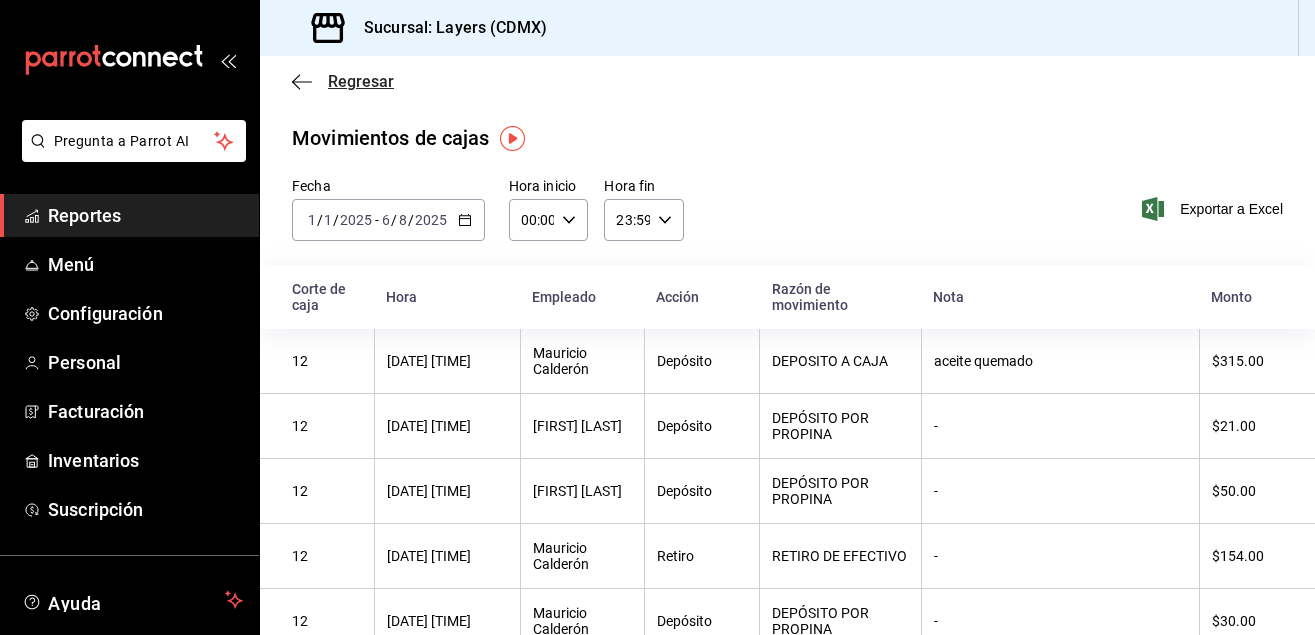 click on "Regresar" at bounding box center (361, 81) 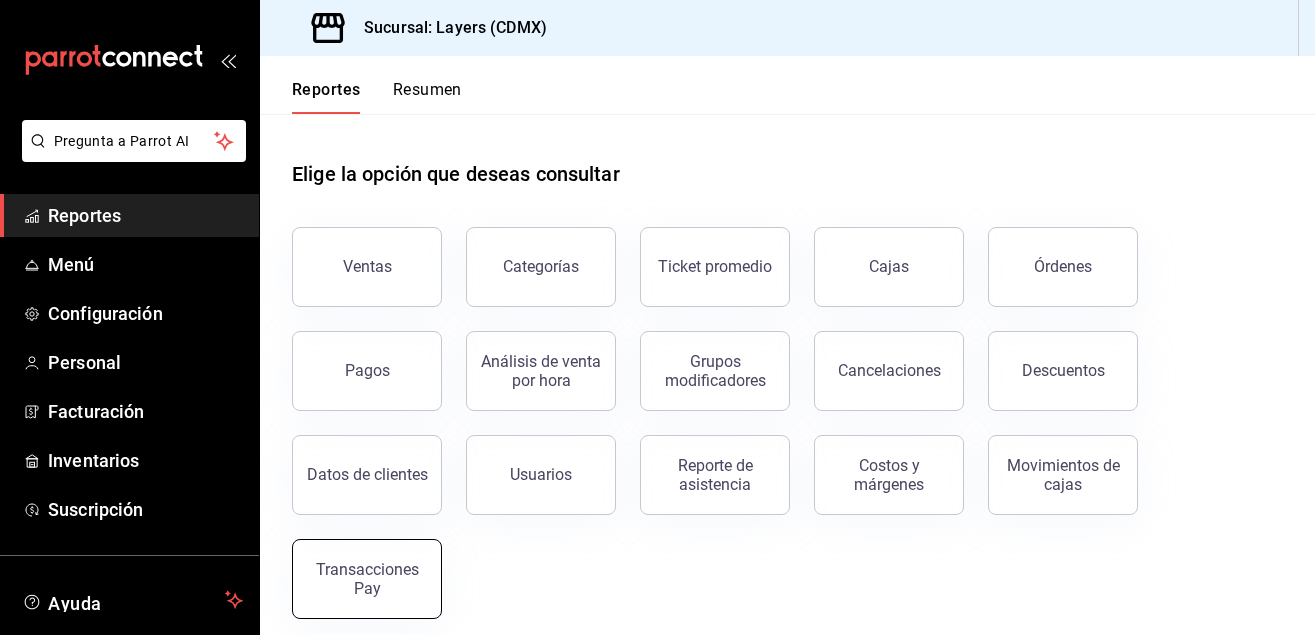 click on "Transacciones Pay" at bounding box center (367, 579) 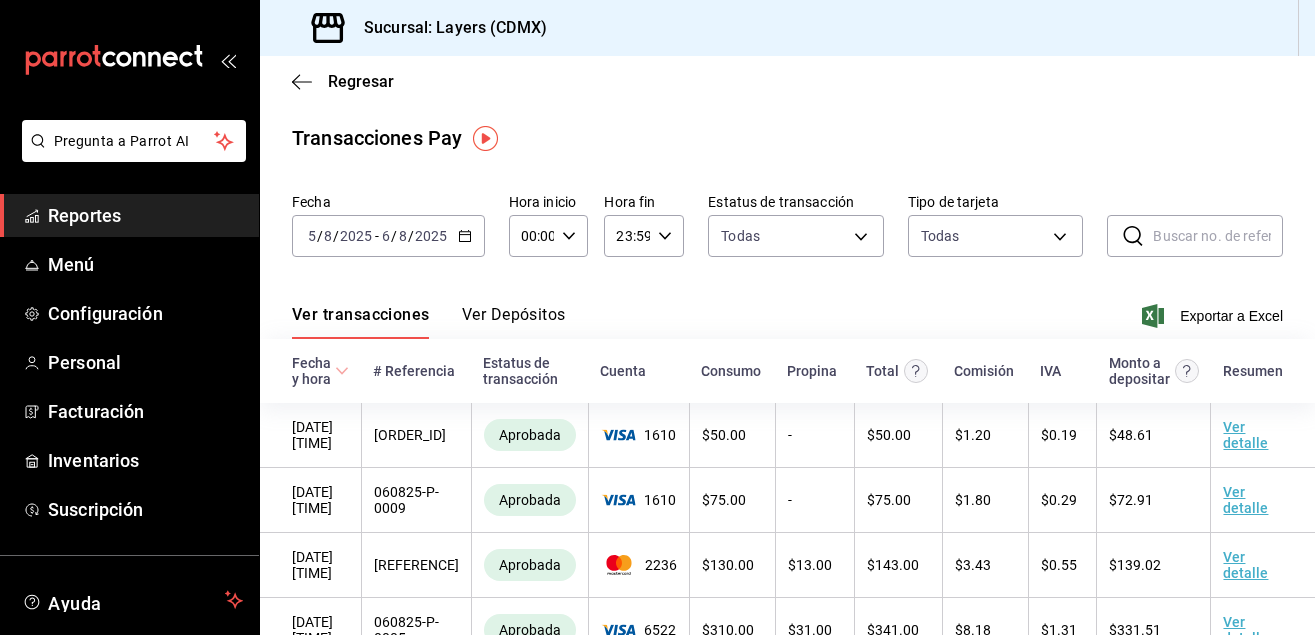 click 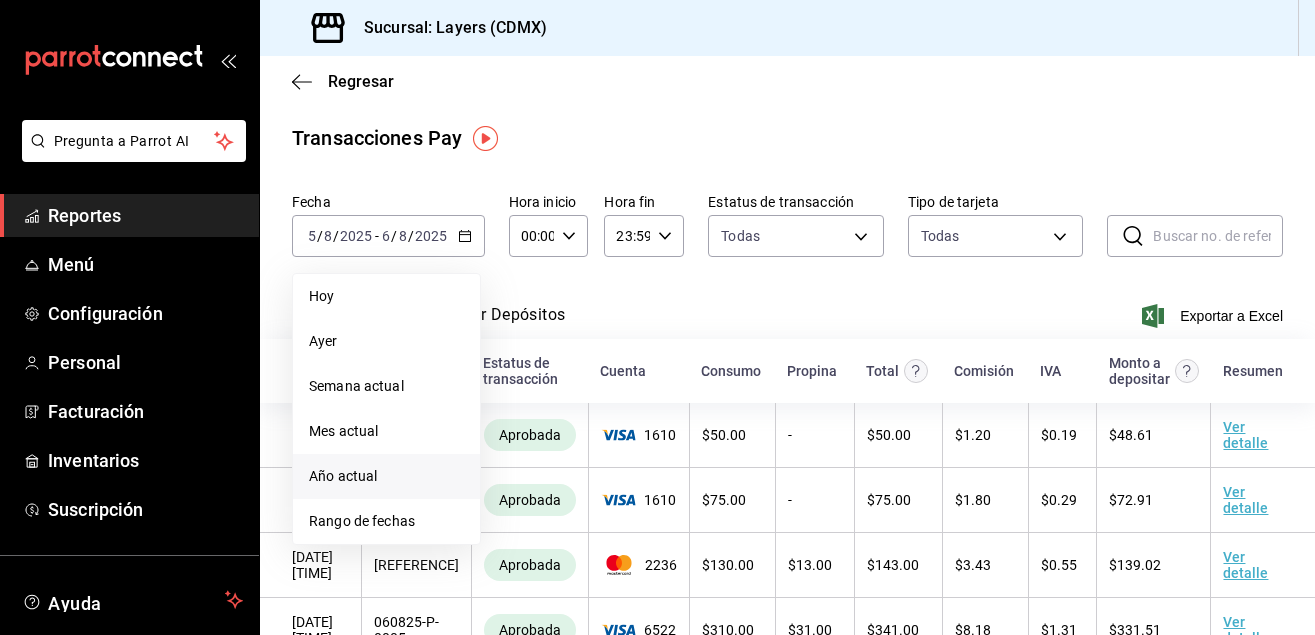 click on "Año actual" at bounding box center (386, 476) 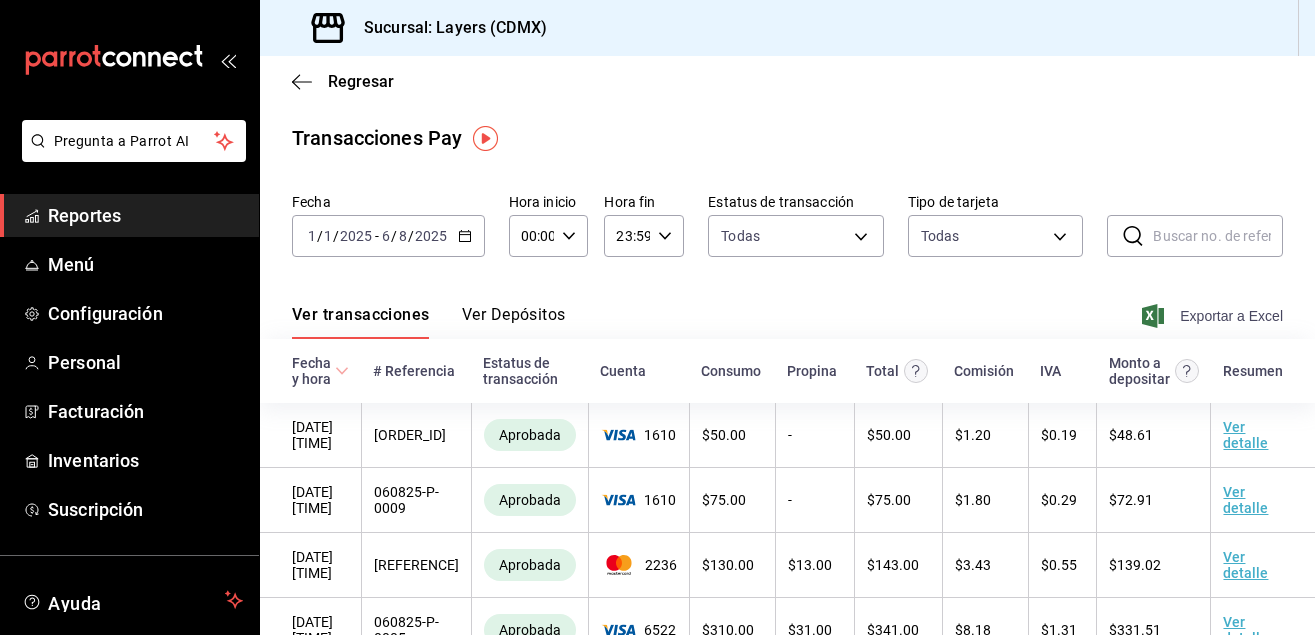 click on "Exportar a Excel" at bounding box center [1214, 316] 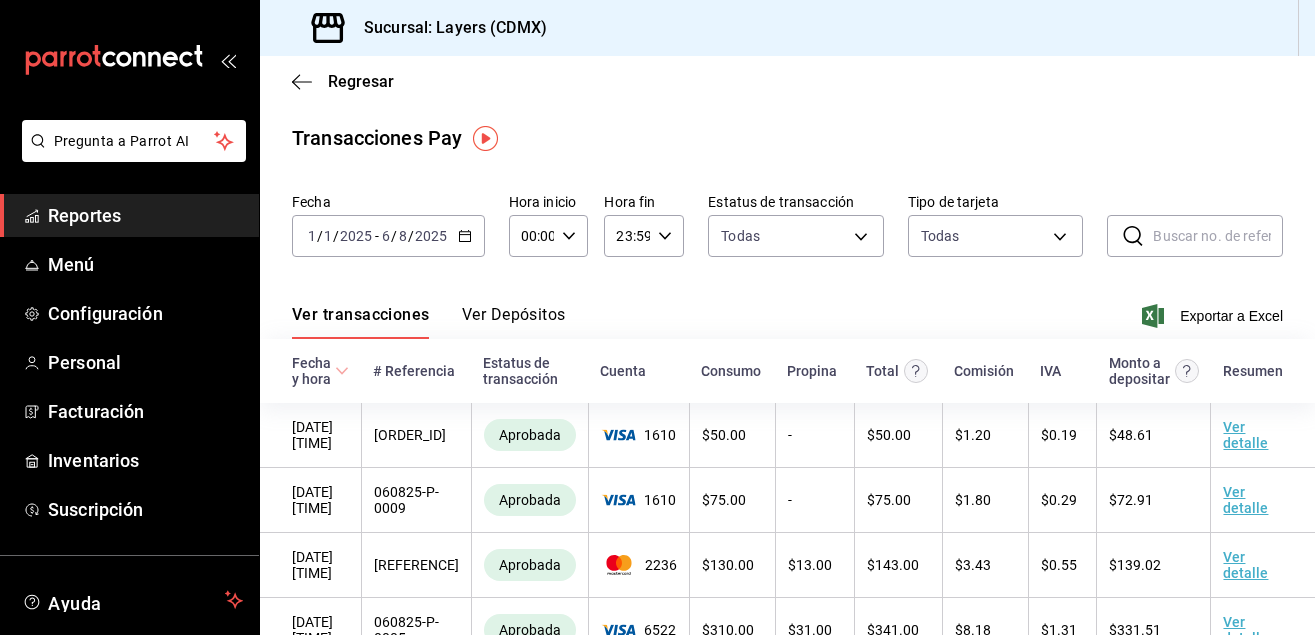click on "Ver Depósitos" at bounding box center (514, 322) 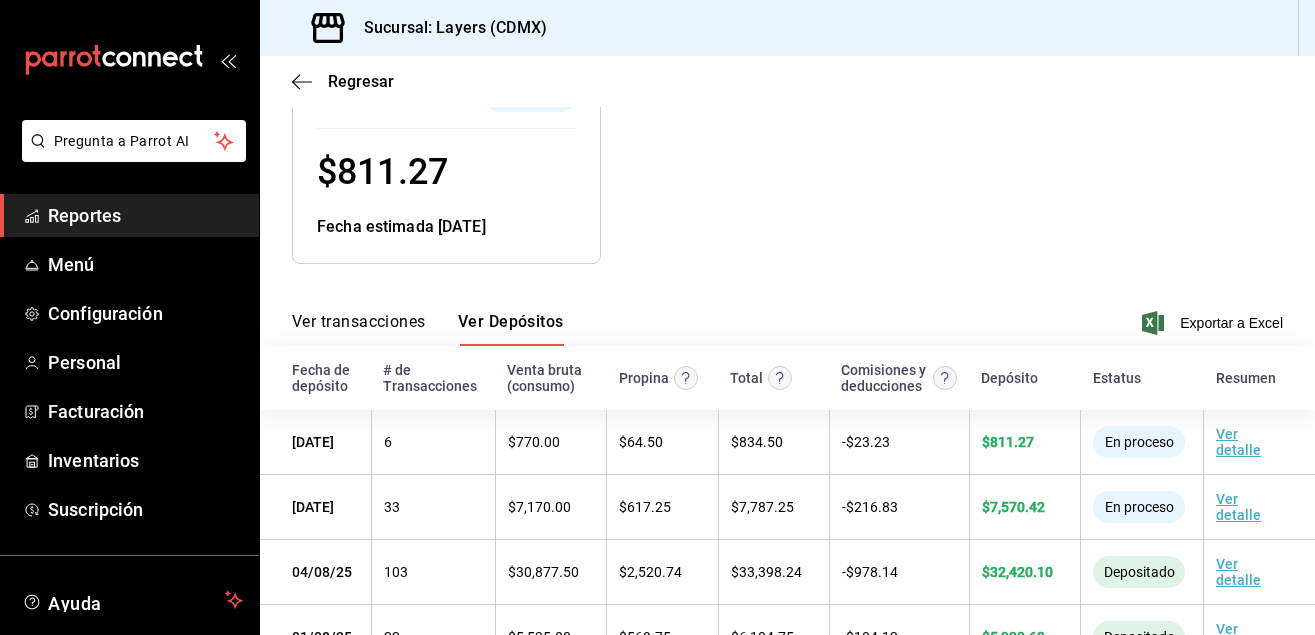 scroll, scrollTop: 306, scrollLeft: 0, axis: vertical 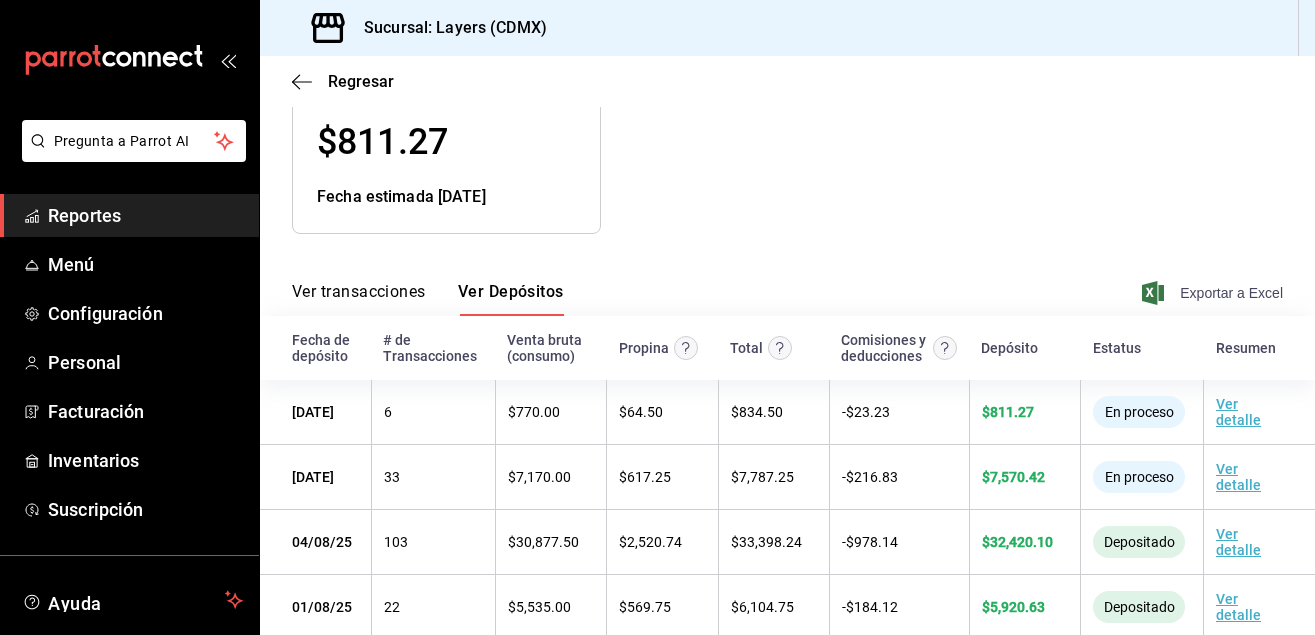 click on "Exportar a Excel" at bounding box center (1214, 293) 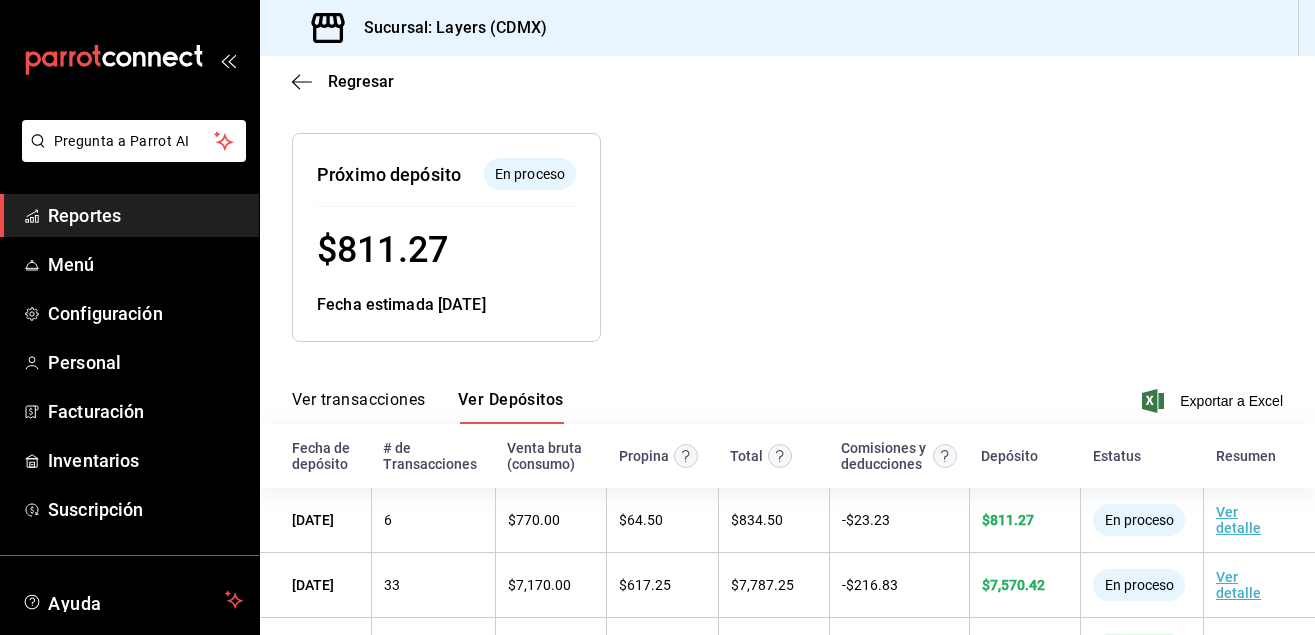 scroll, scrollTop: 0, scrollLeft: 0, axis: both 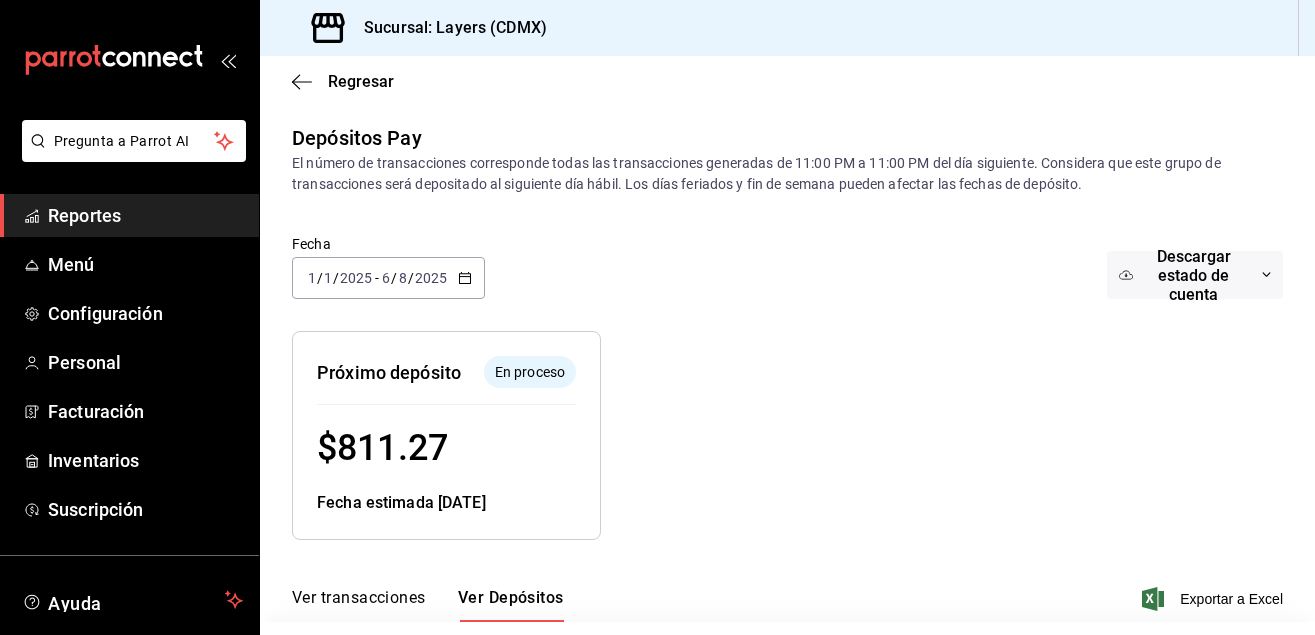 click on "[DATE] [DATE] - [DATE] [DATE]" at bounding box center [388, 278] 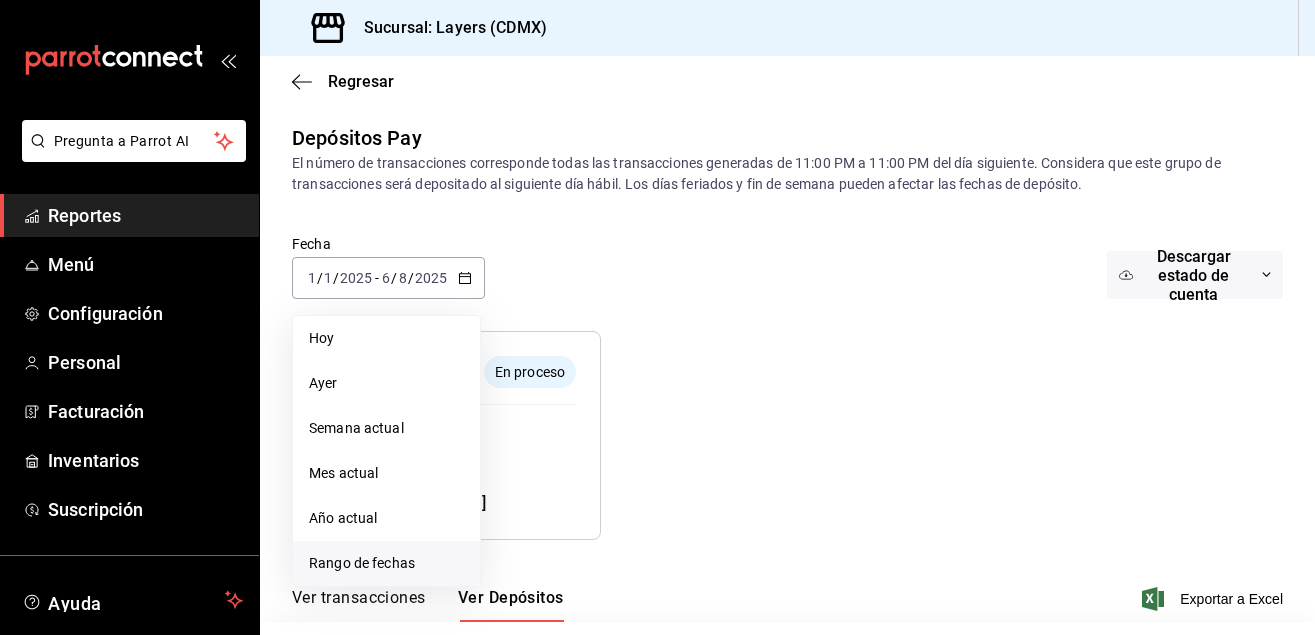 click on "Rango de fechas" at bounding box center (386, 563) 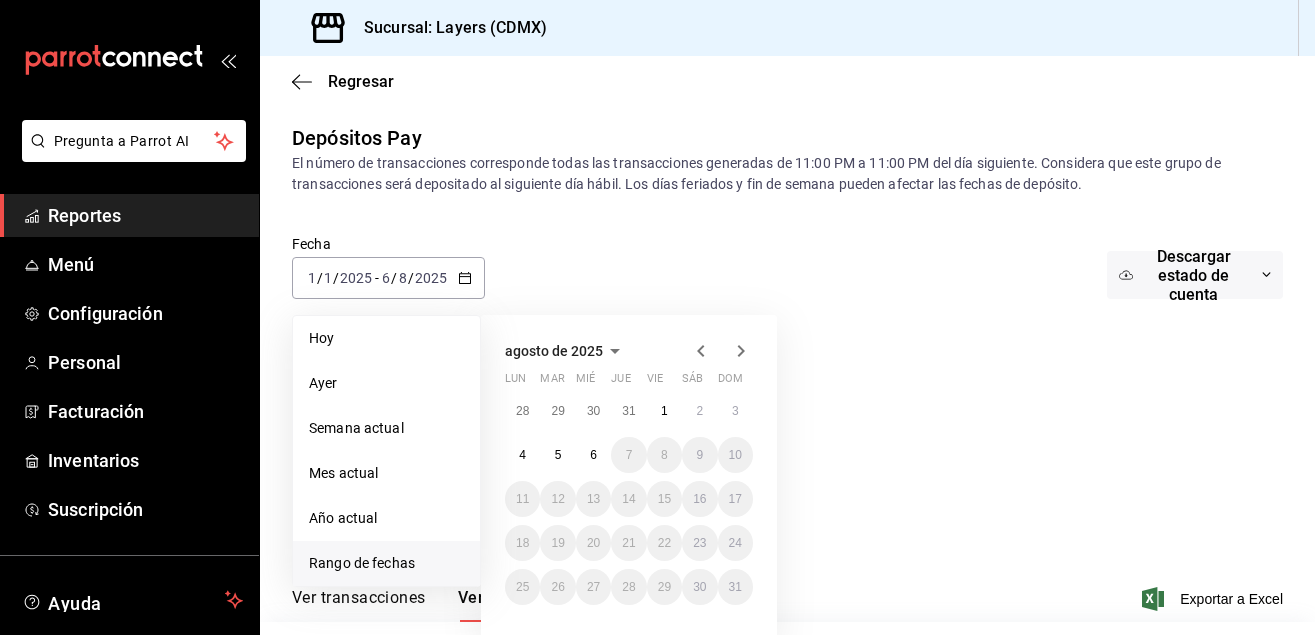 click 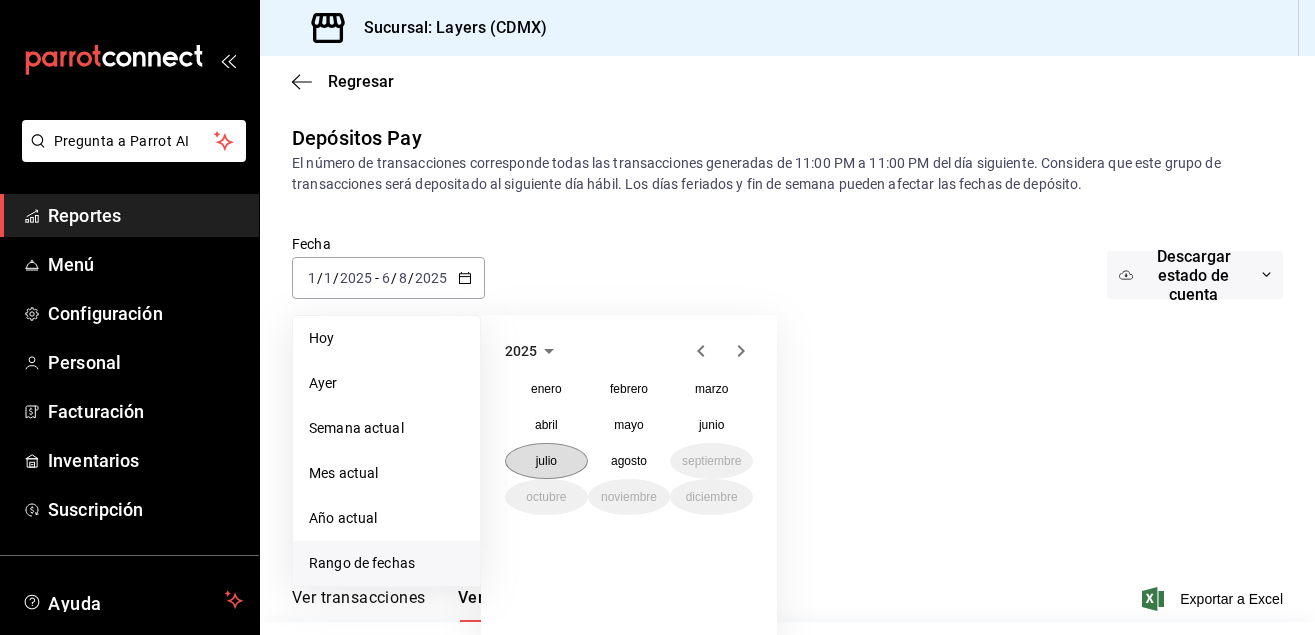 click on "julio" at bounding box center [546, 461] 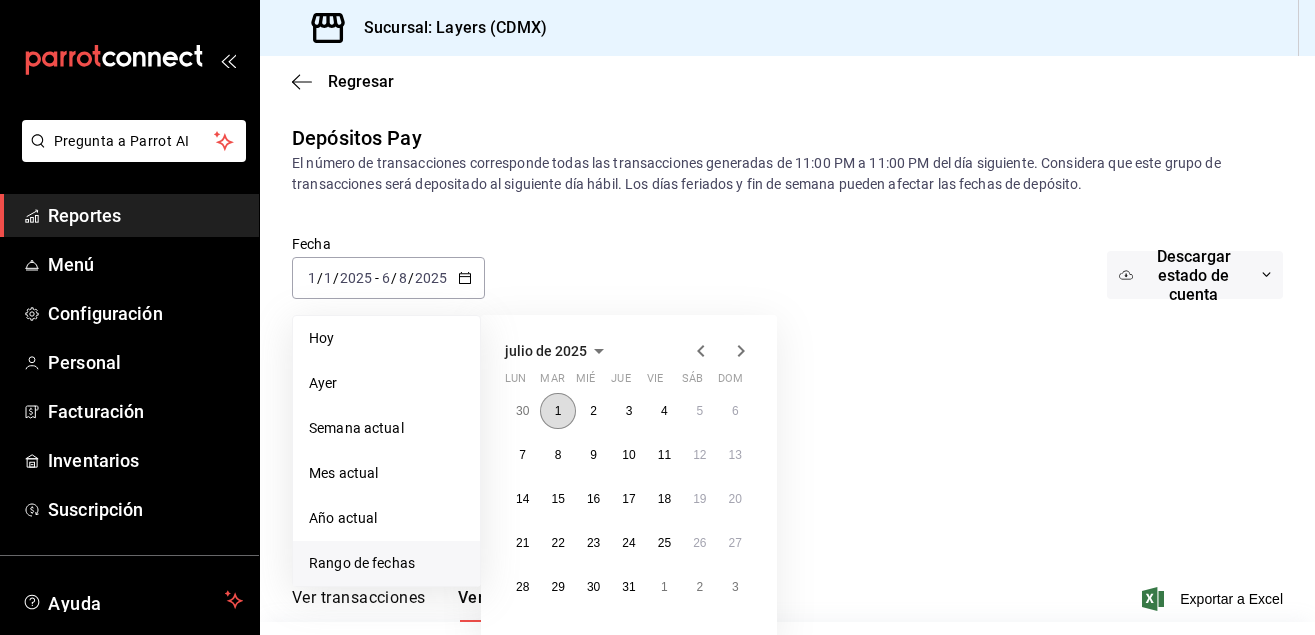 click on "1" at bounding box center [557, 411] 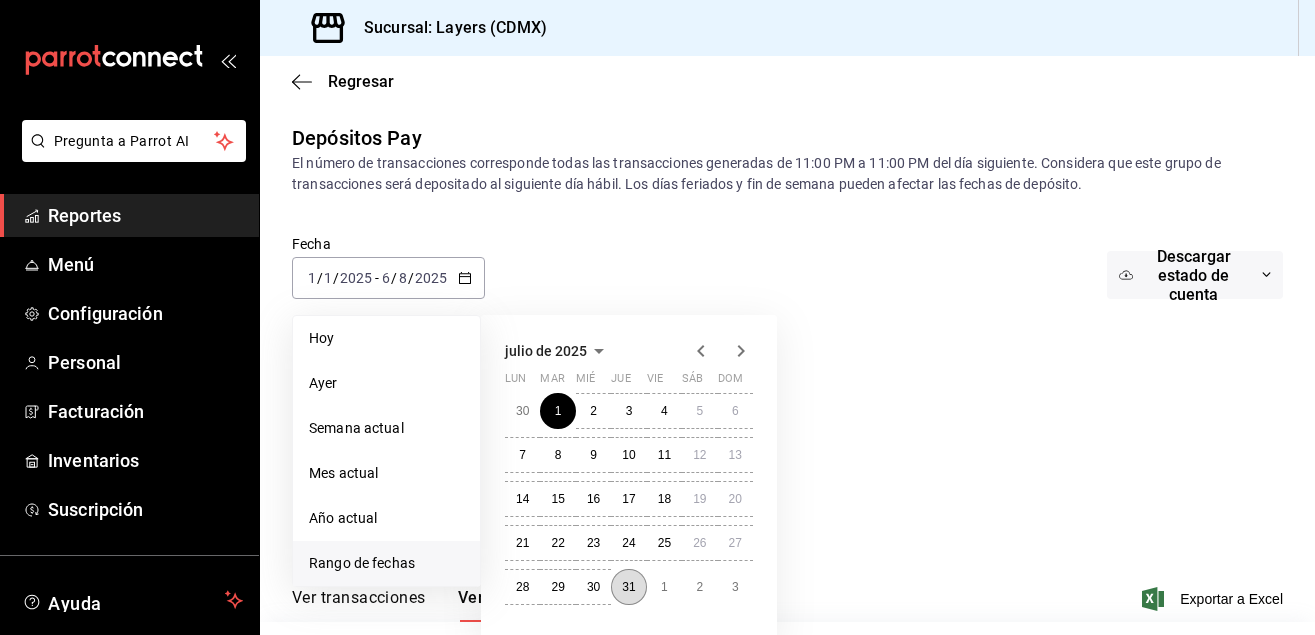 click on "31" at bounding box center (628, 587) 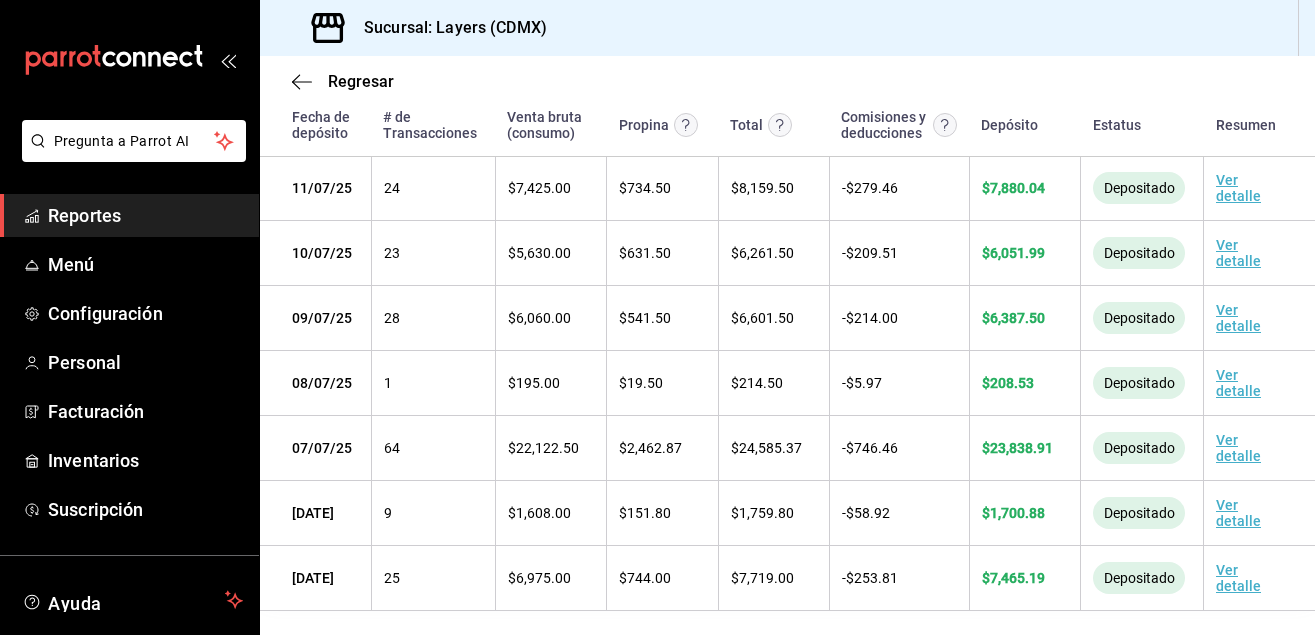 scroll, scrollTop: 1292, scrollLeft: 0, axis: vertical 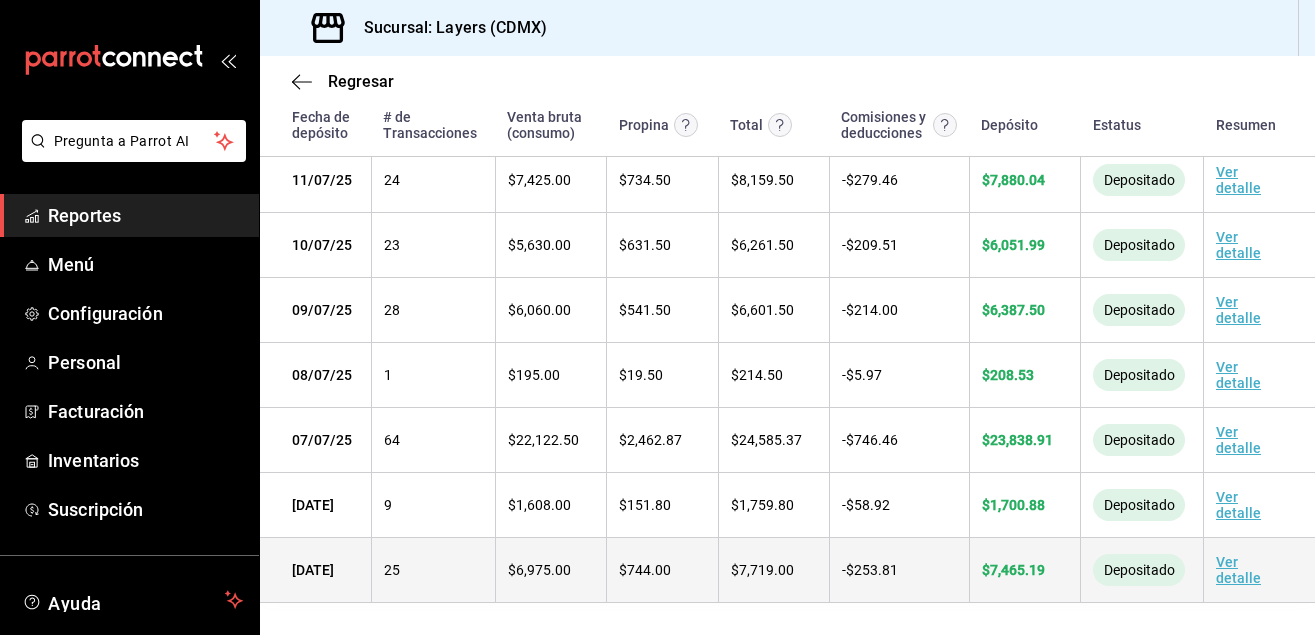 click on "Ver detalle" at bounding box center (1238, 570) 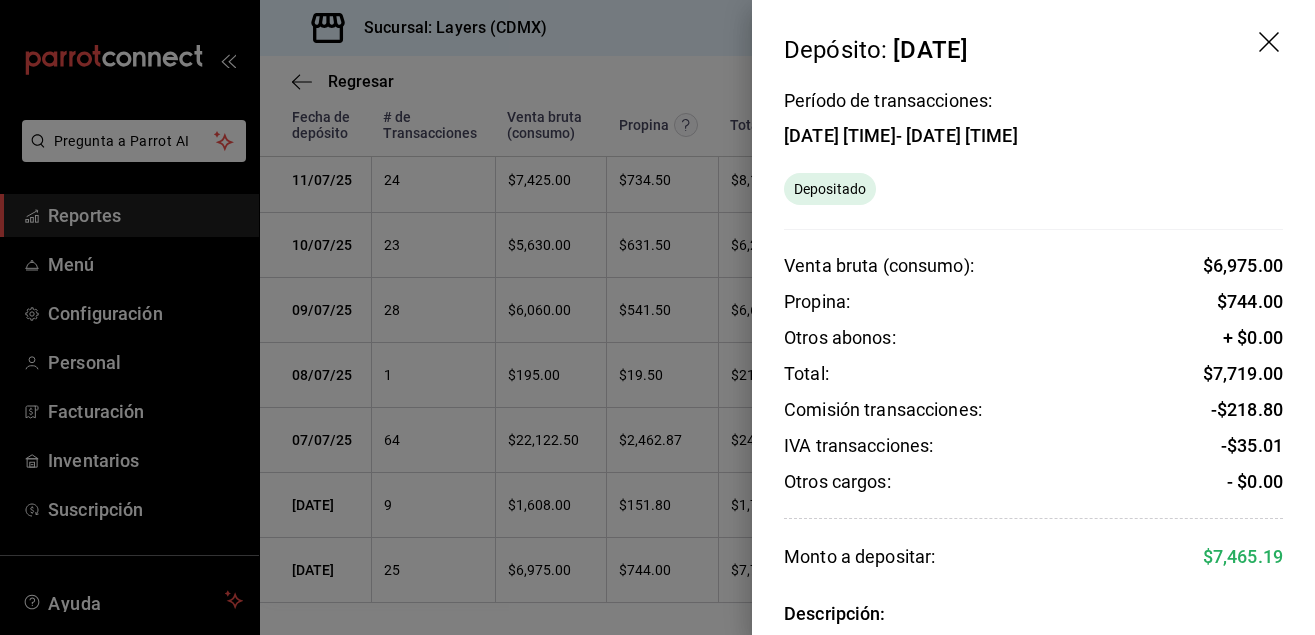 click 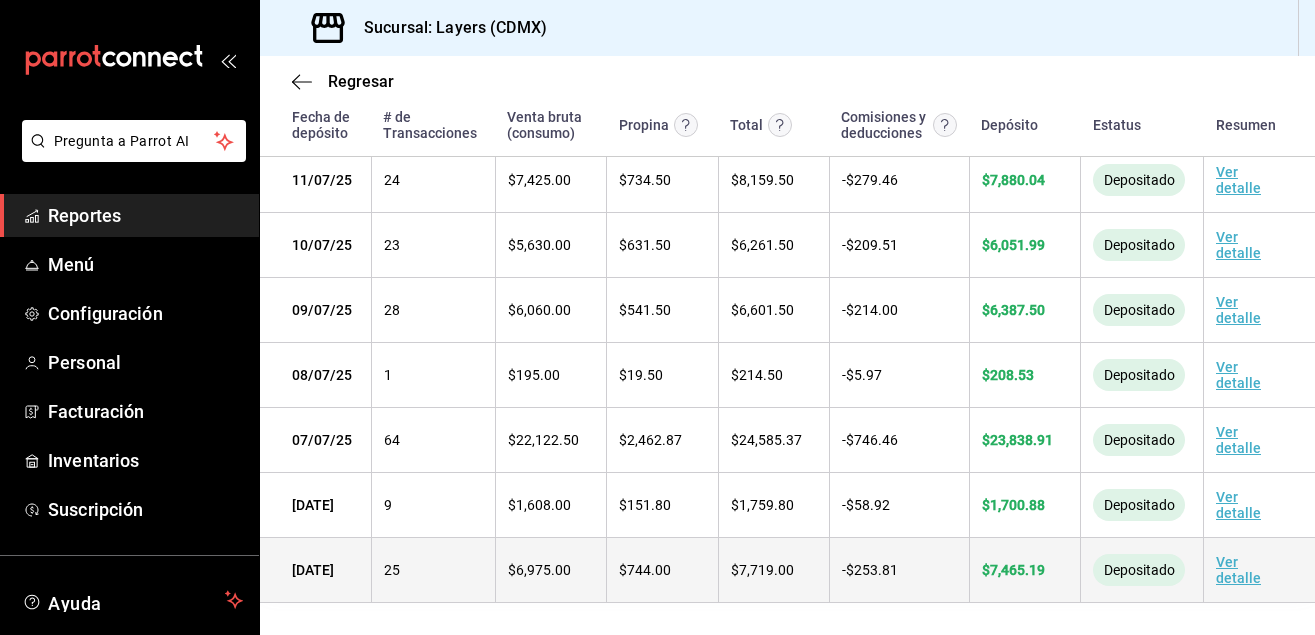 click on "Ver detalle" at bounding box center [1260, 570] 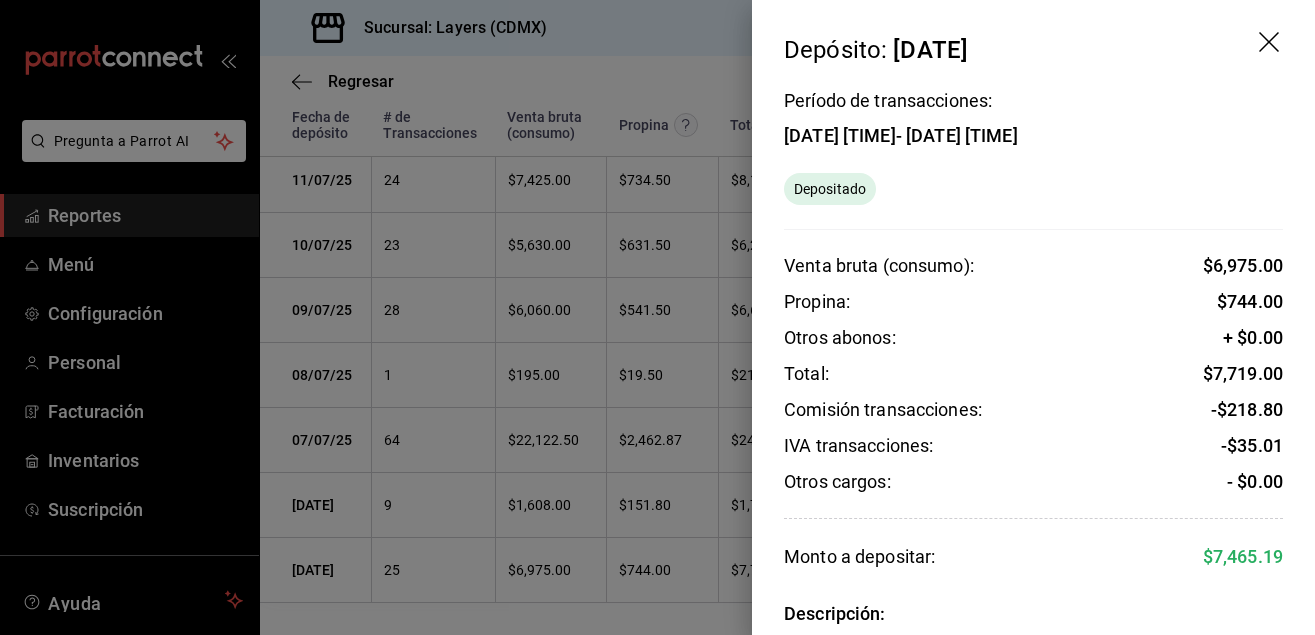 click on "Depósito:   [DATE]" at bounding box center (1033, 34) 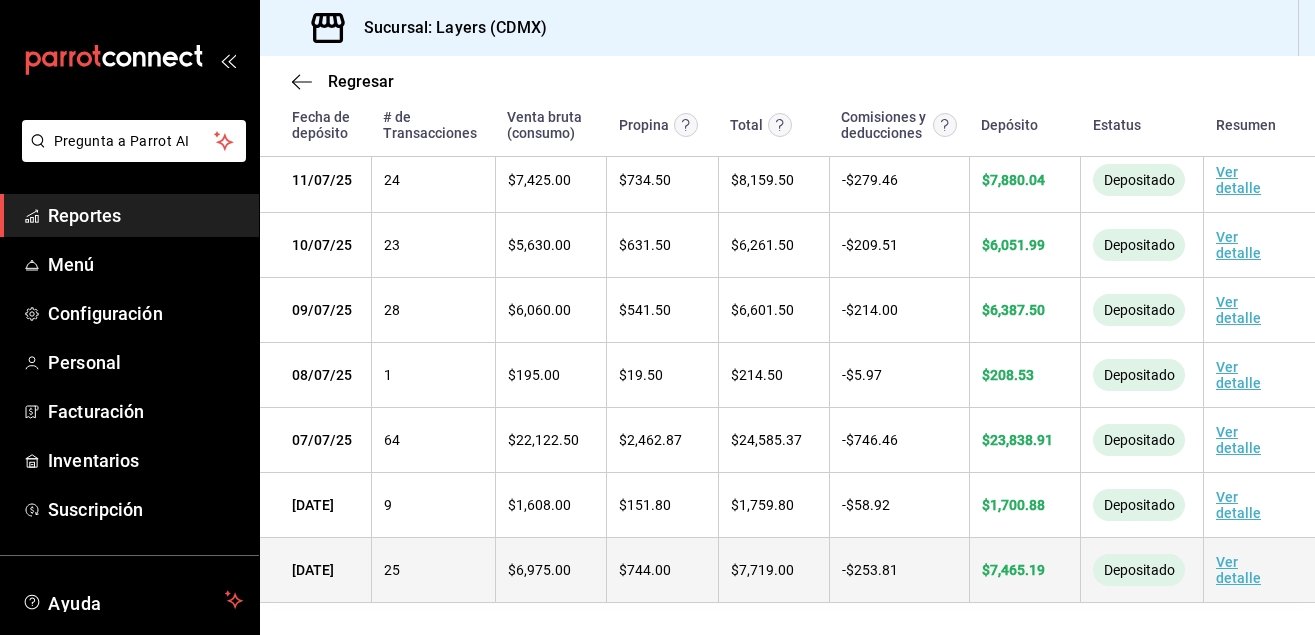 click on "Depositado" at bounding box center [1139, 570] 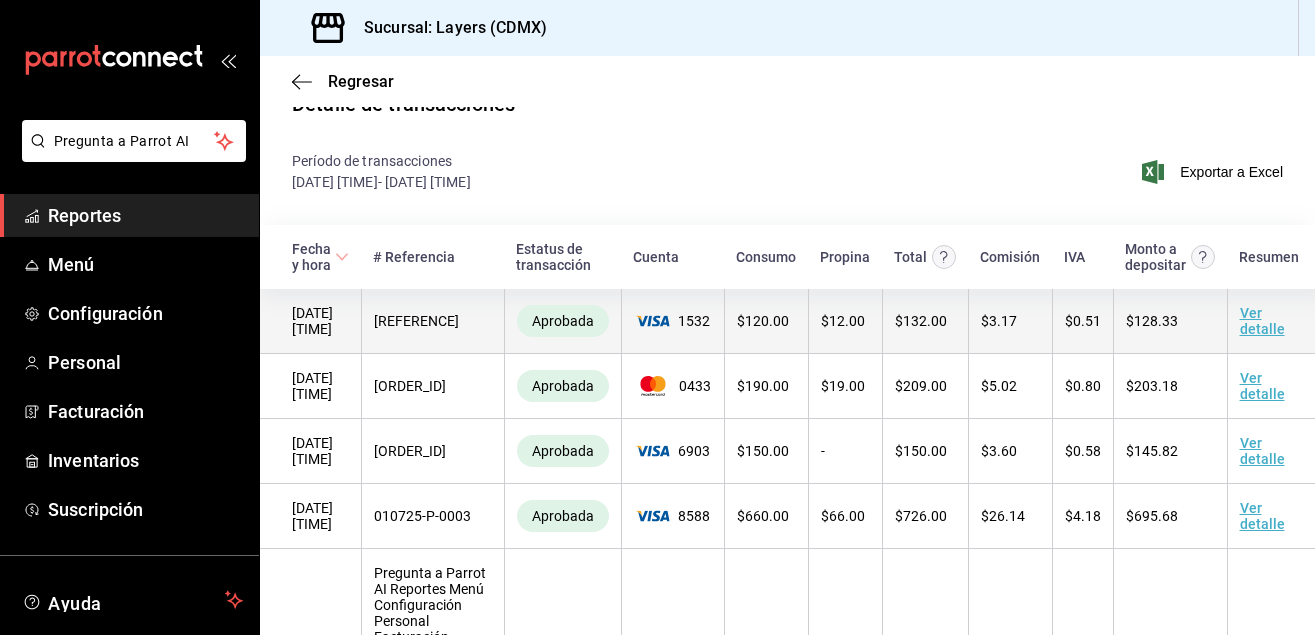 scroll, scrollTop: 0, scrollLeft: 0, axis: both 